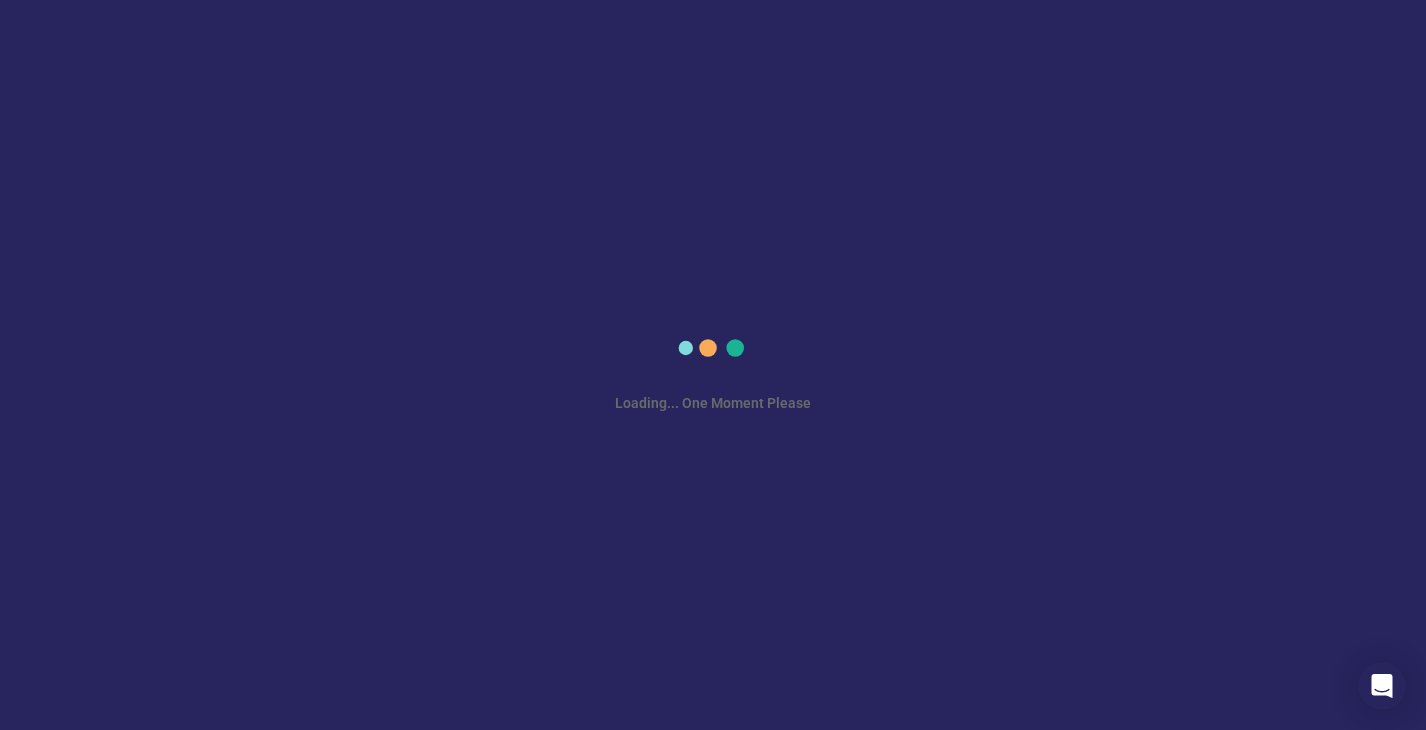scroll, scrollTop: 0, scrollLeft: 0, axis: both 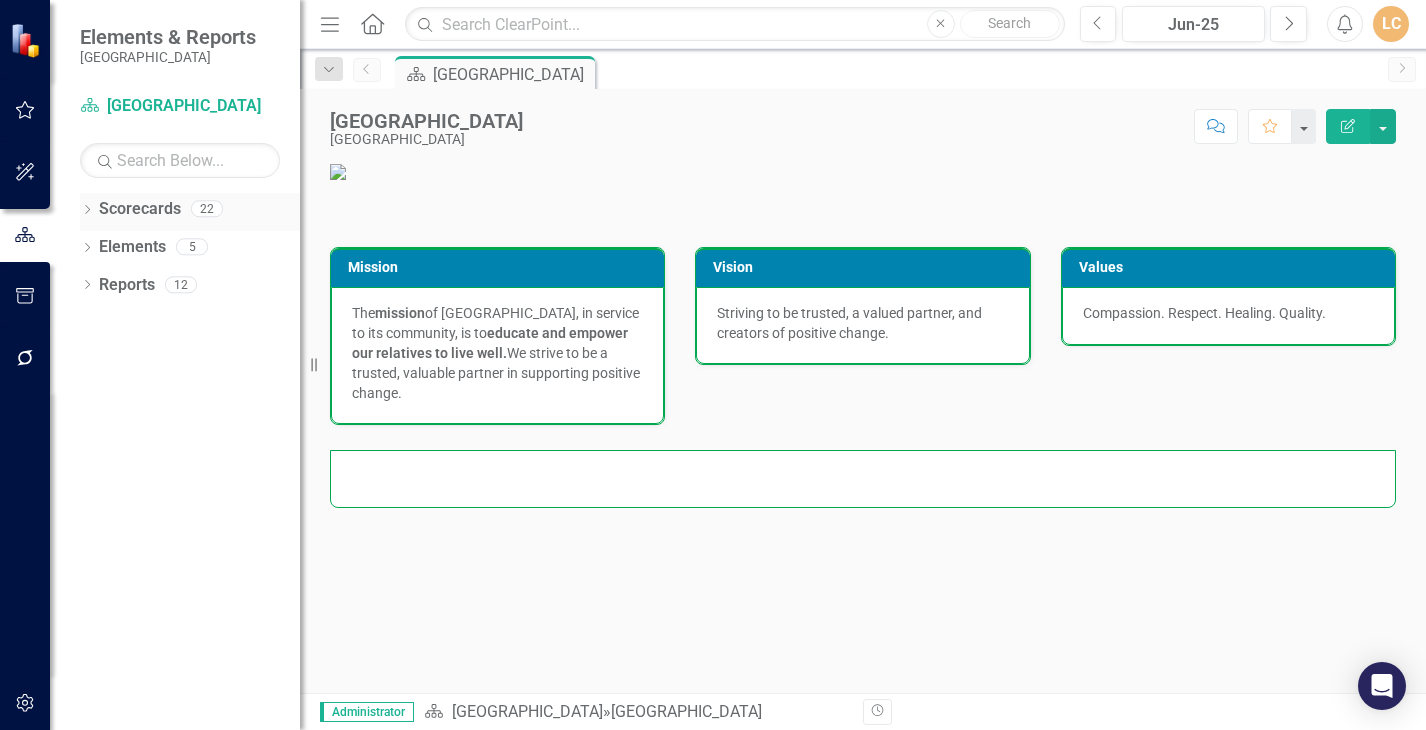 click on "Scorecards" at bounding box center (140, 209) 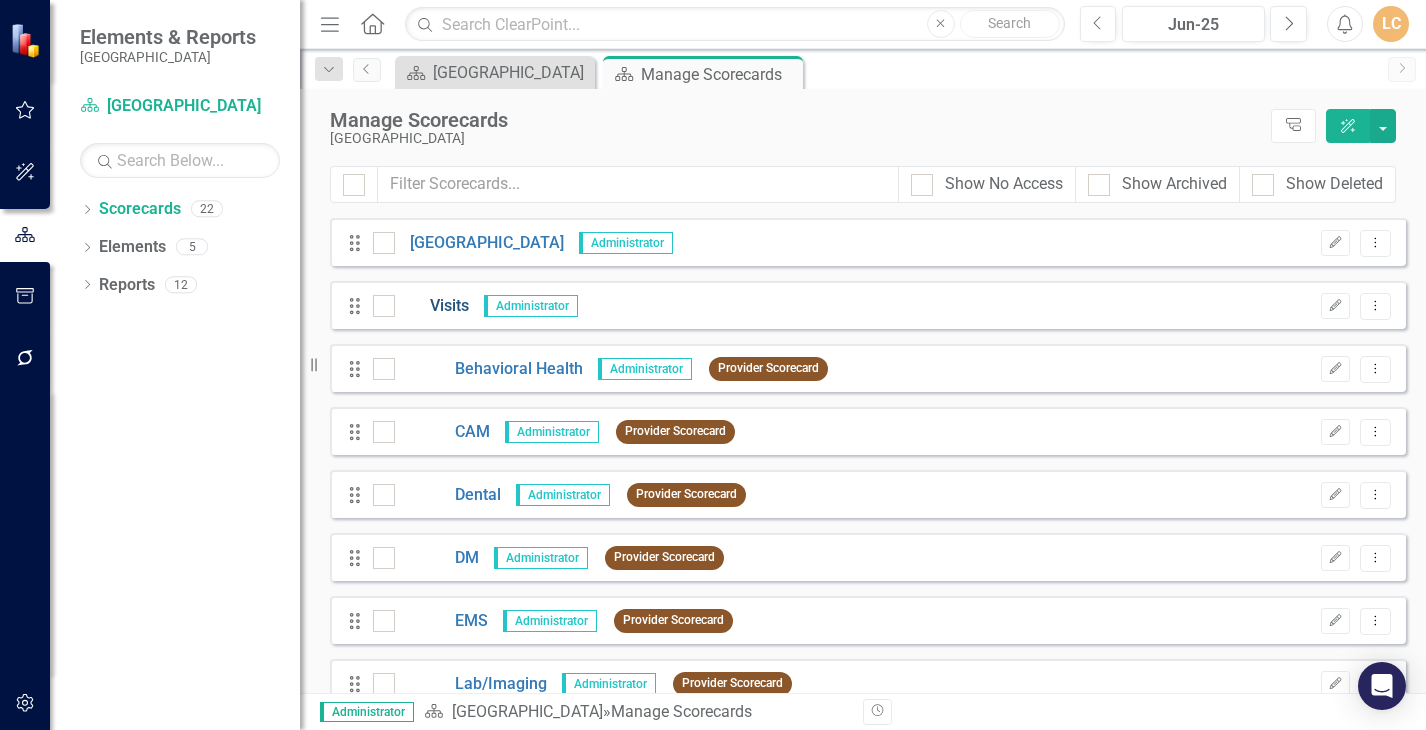 click on "Visits" at bounding box center [432, 306] 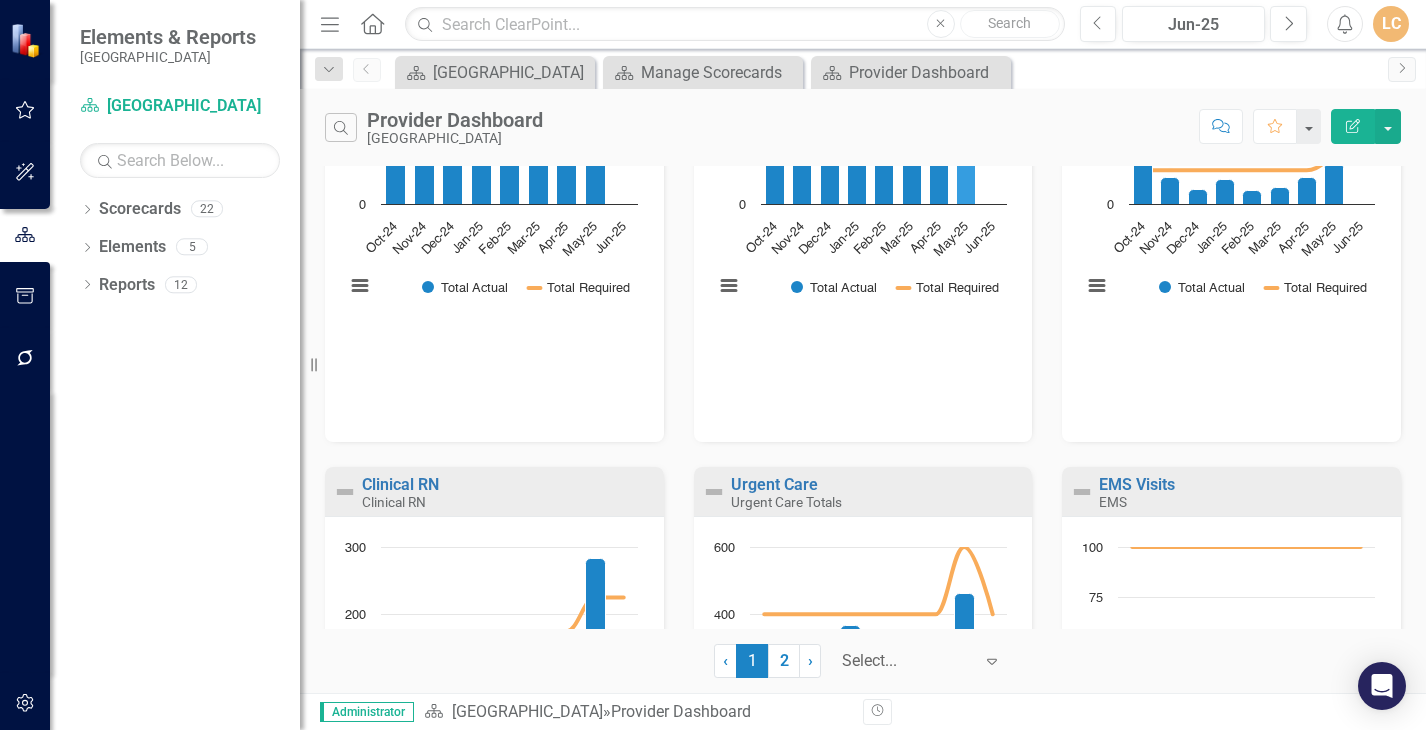 scroll, scrollTop: 1500, scrollLeft: 0, axis: vertical 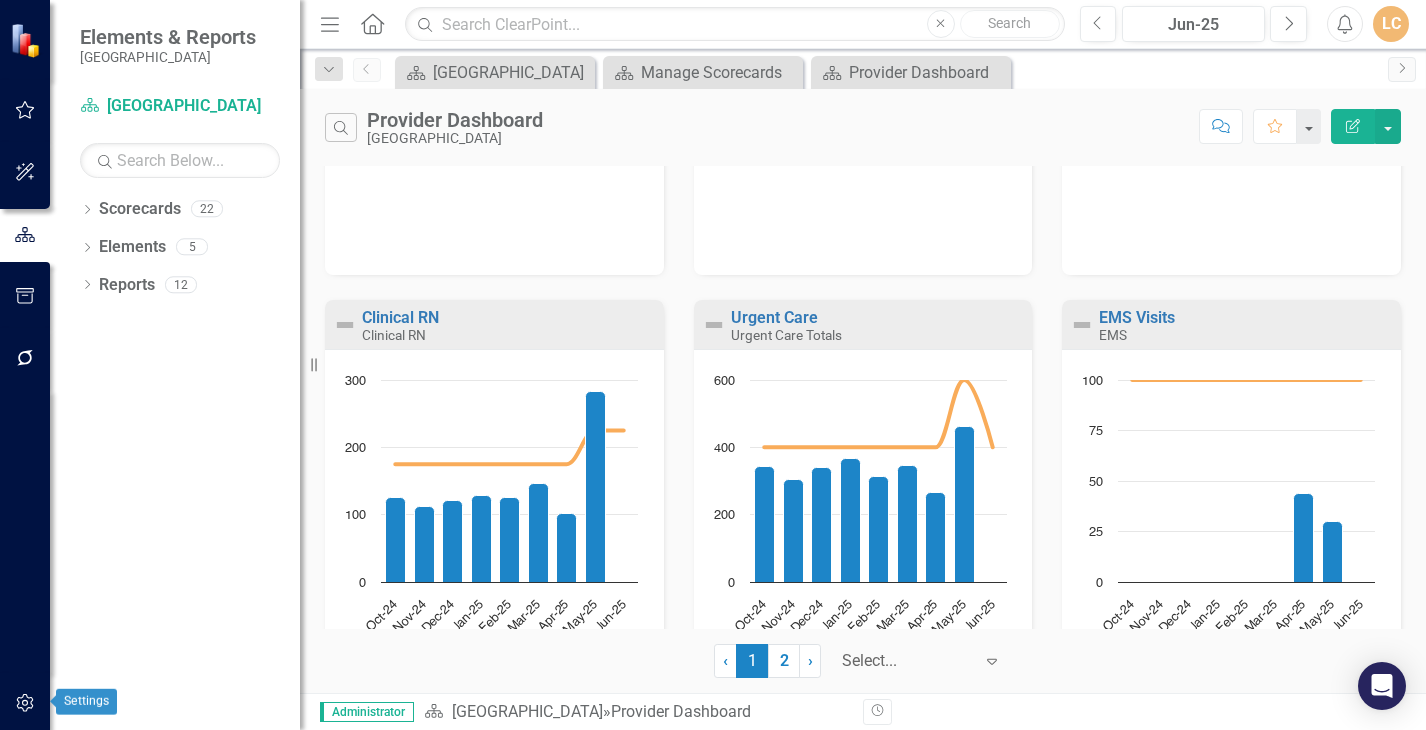 click 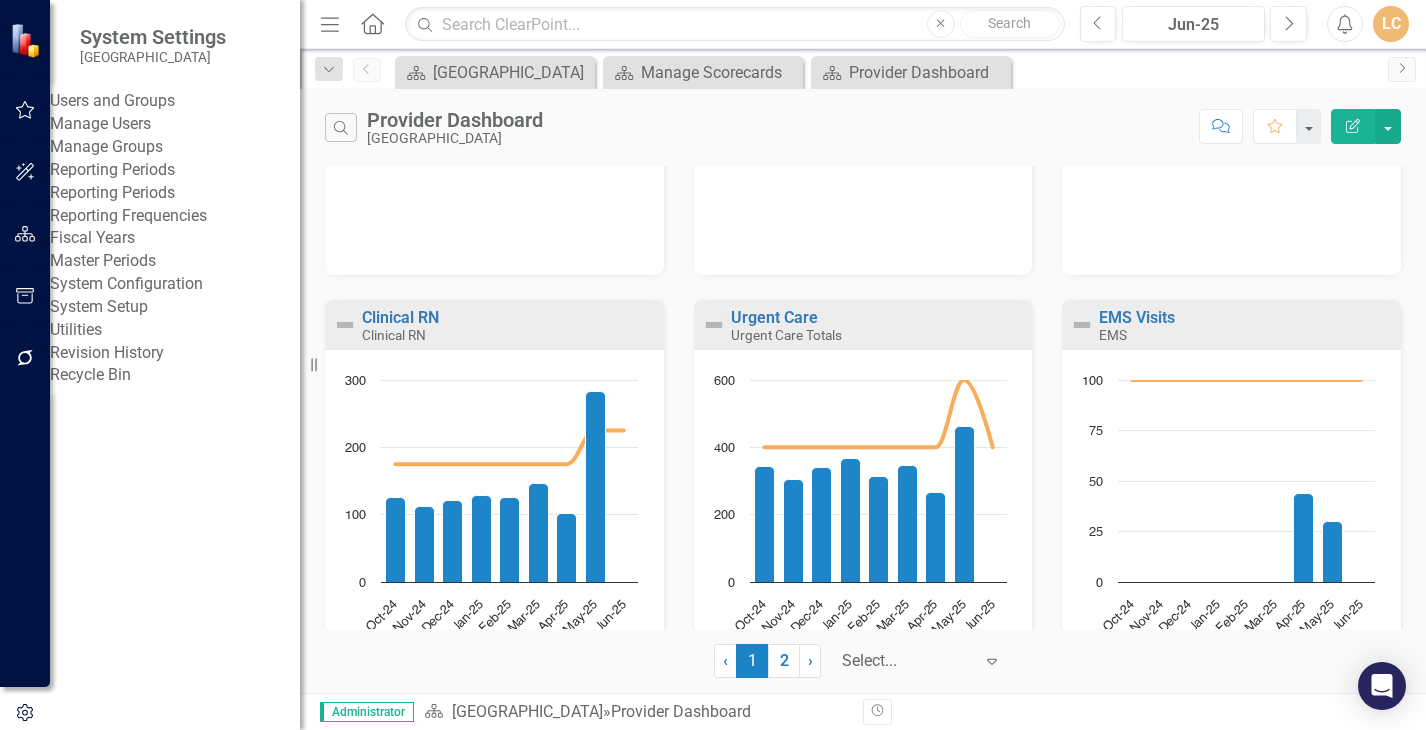 click on "Manage Users" at bounding box center (175, 124) 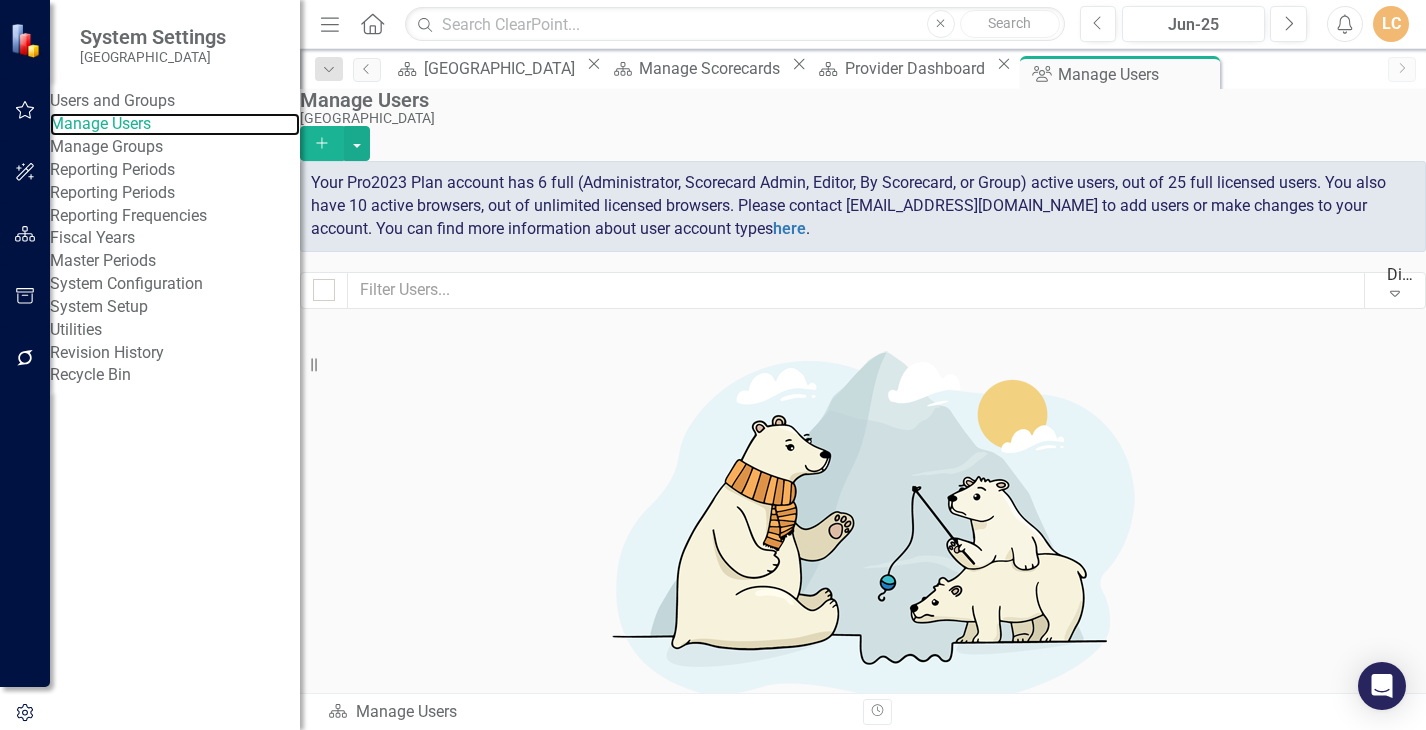 scroll, scrollTop: 882, scrollLeft: 0, axis: vertical 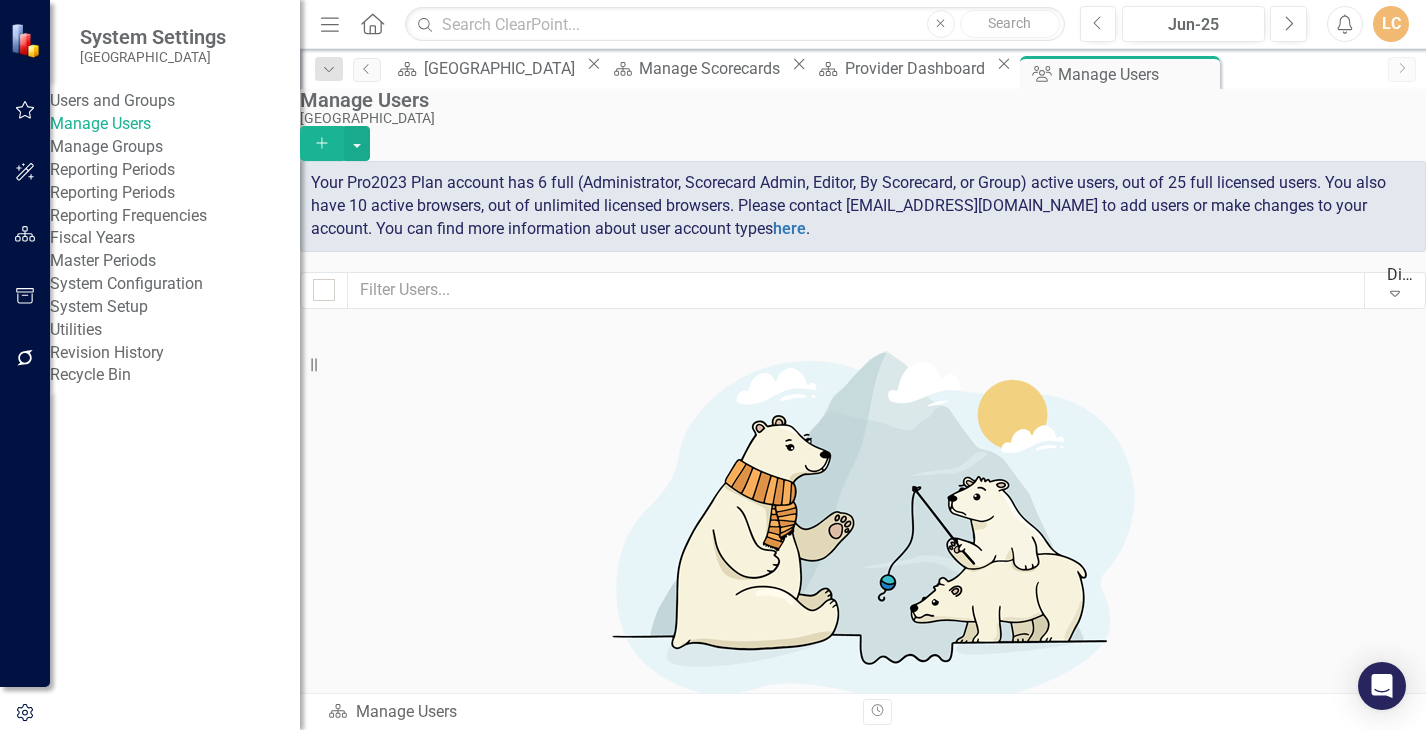 click on "Add" 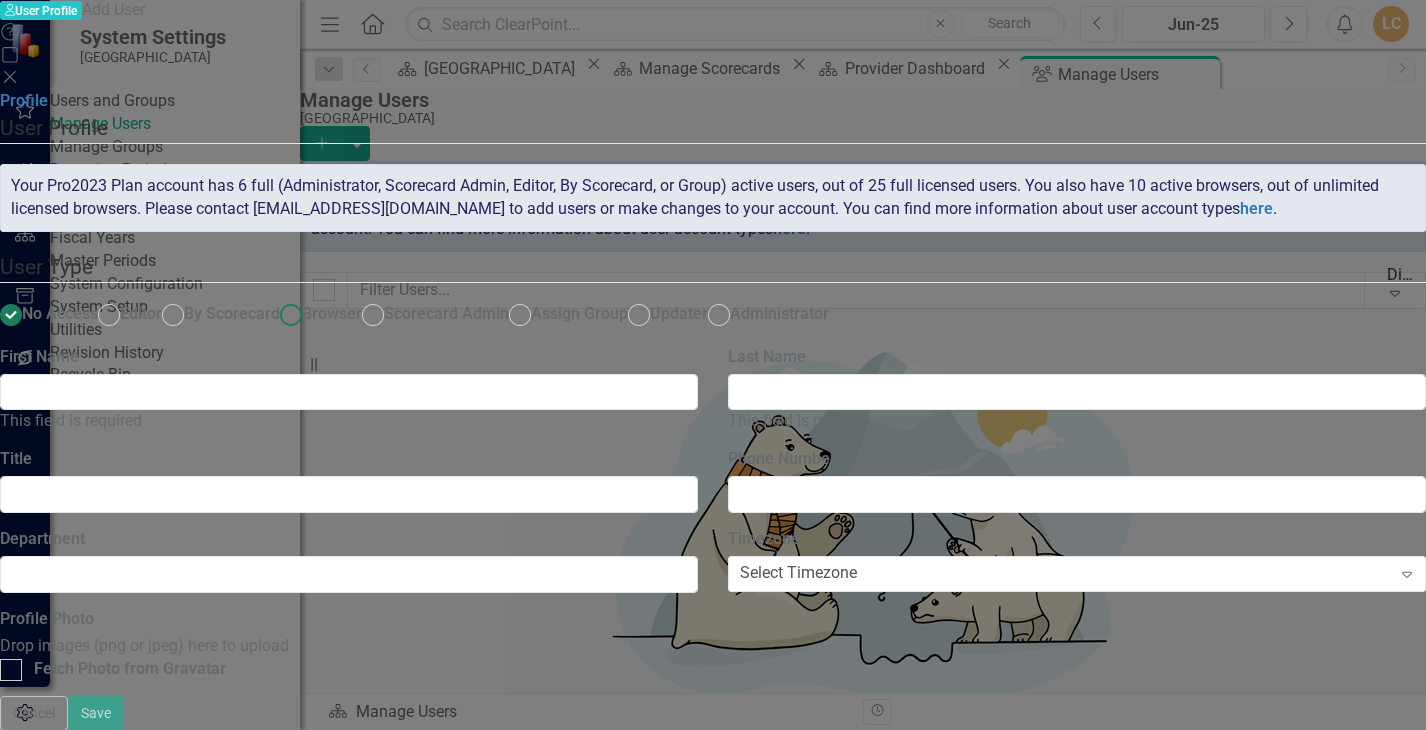 drag, startPoint x: 467, startPoint y: 303, endPoint x: 487, endPoint y: 383, distance: 82.46211 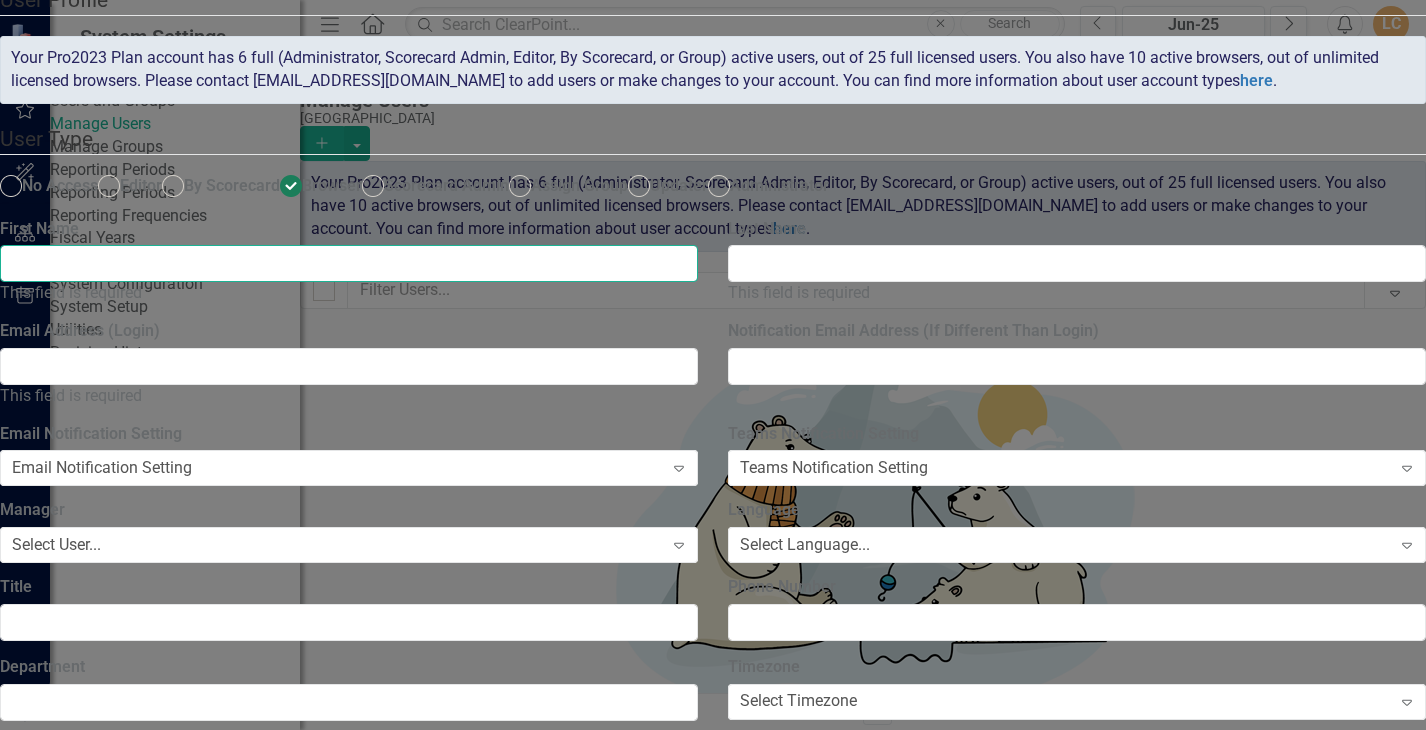 click on "First Name" at bounding box center (349, 263) 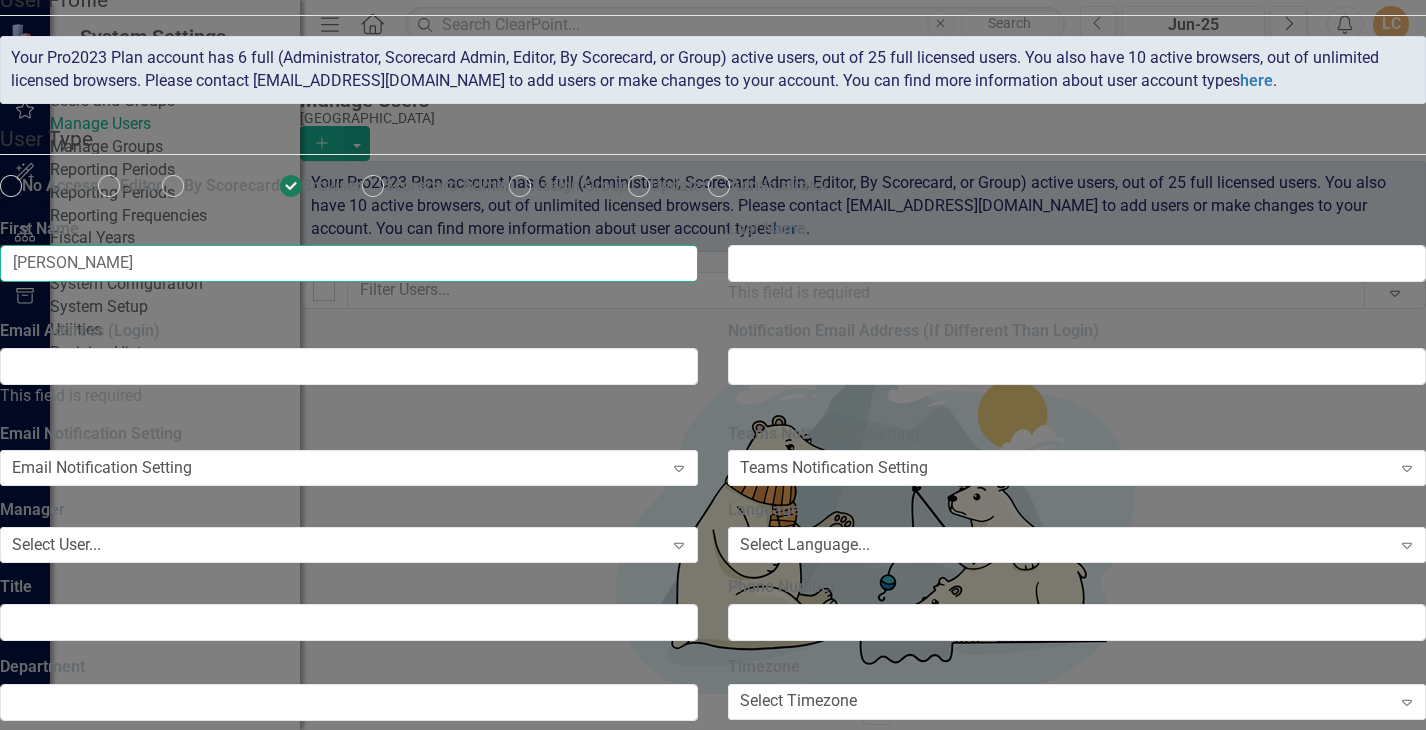 type on "[PERSON_NAME]" 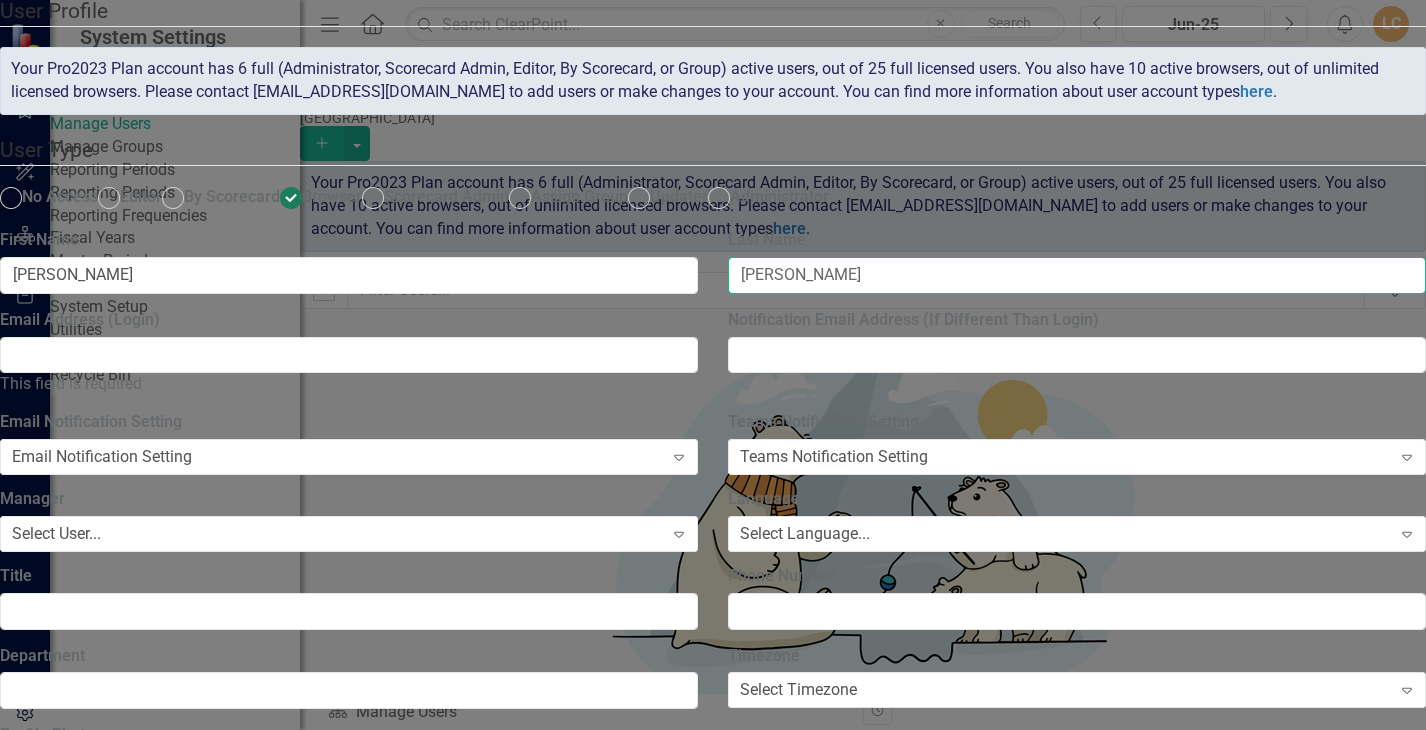 type on "[PERSON_NAME]" 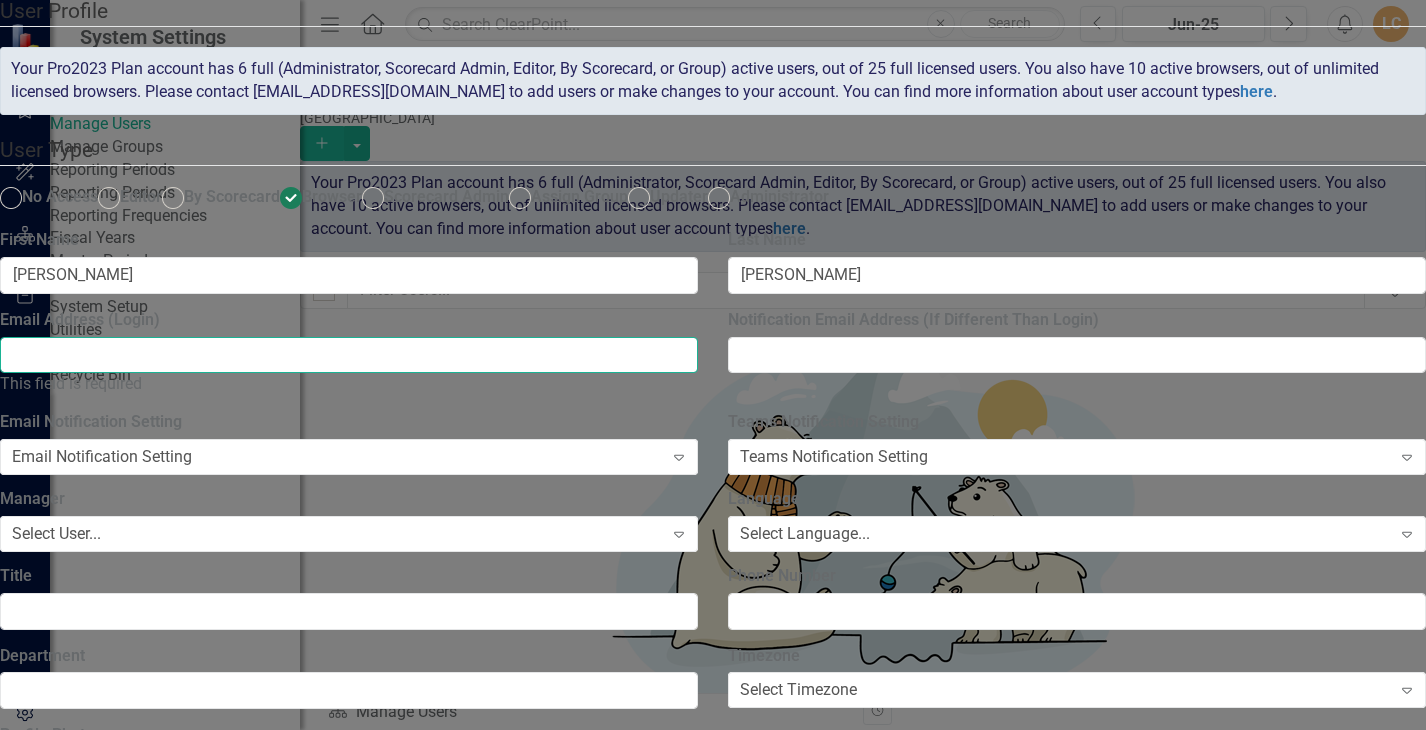 type on "[EMAIL_ADDRESS][DOMAIN_NAME]" 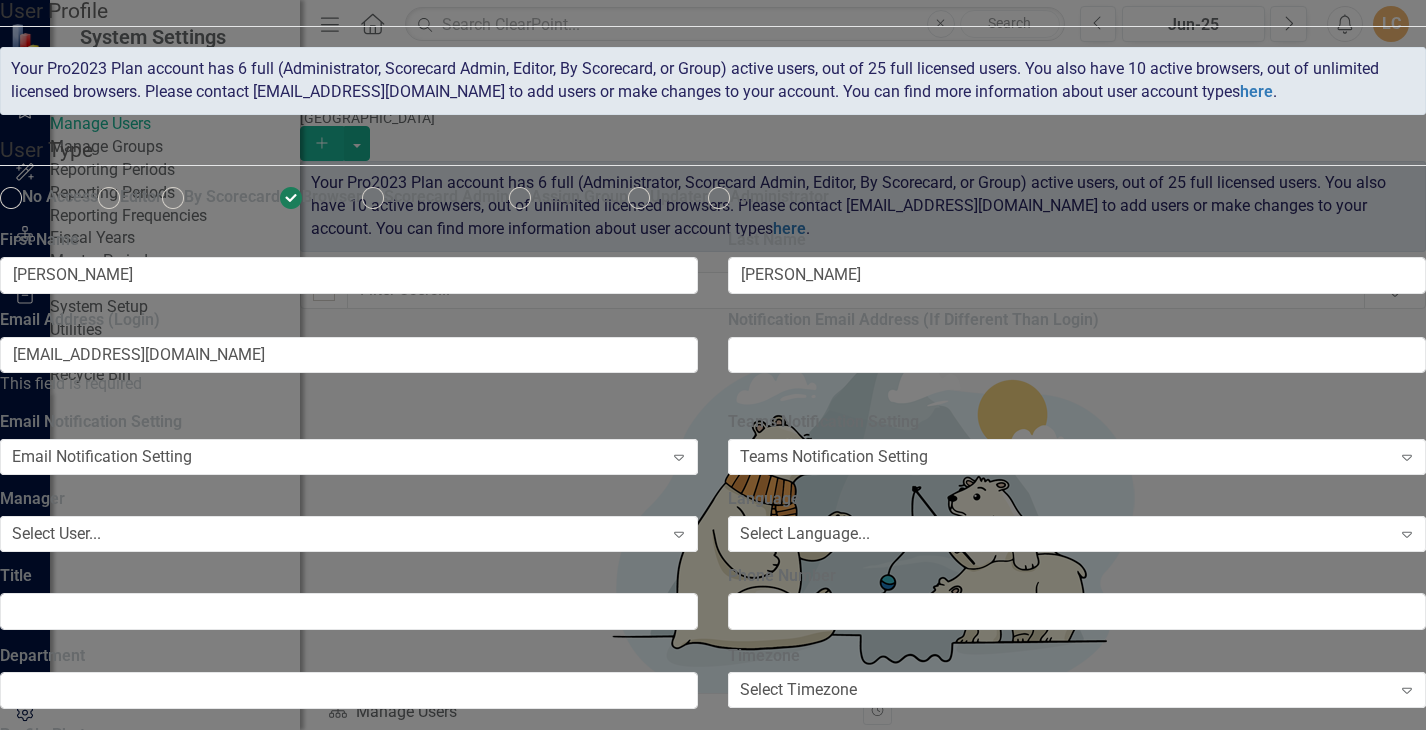 type on "[EMAIL_ADDRESS][DOMAIN_NAME]" 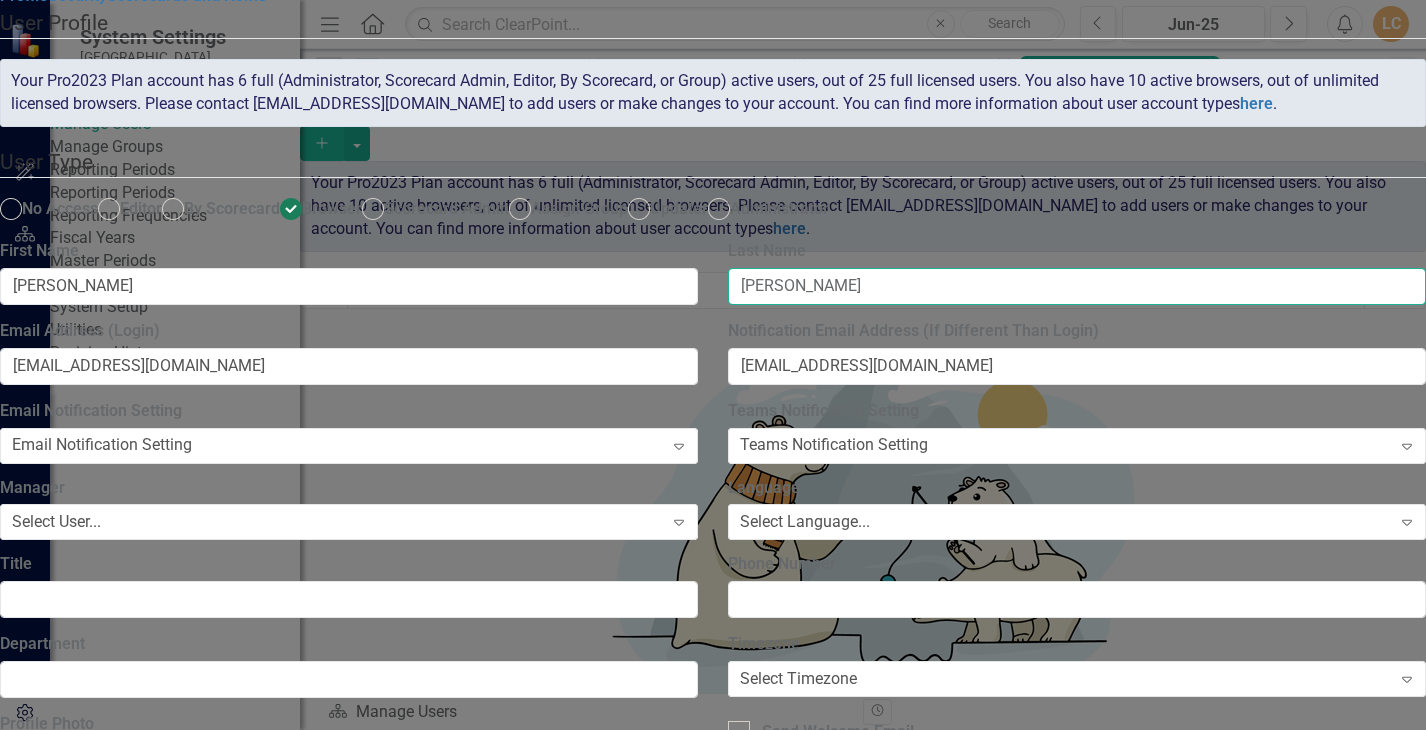 scroll, scrollTop: 166, scrollLeft: 0, axis: vertical 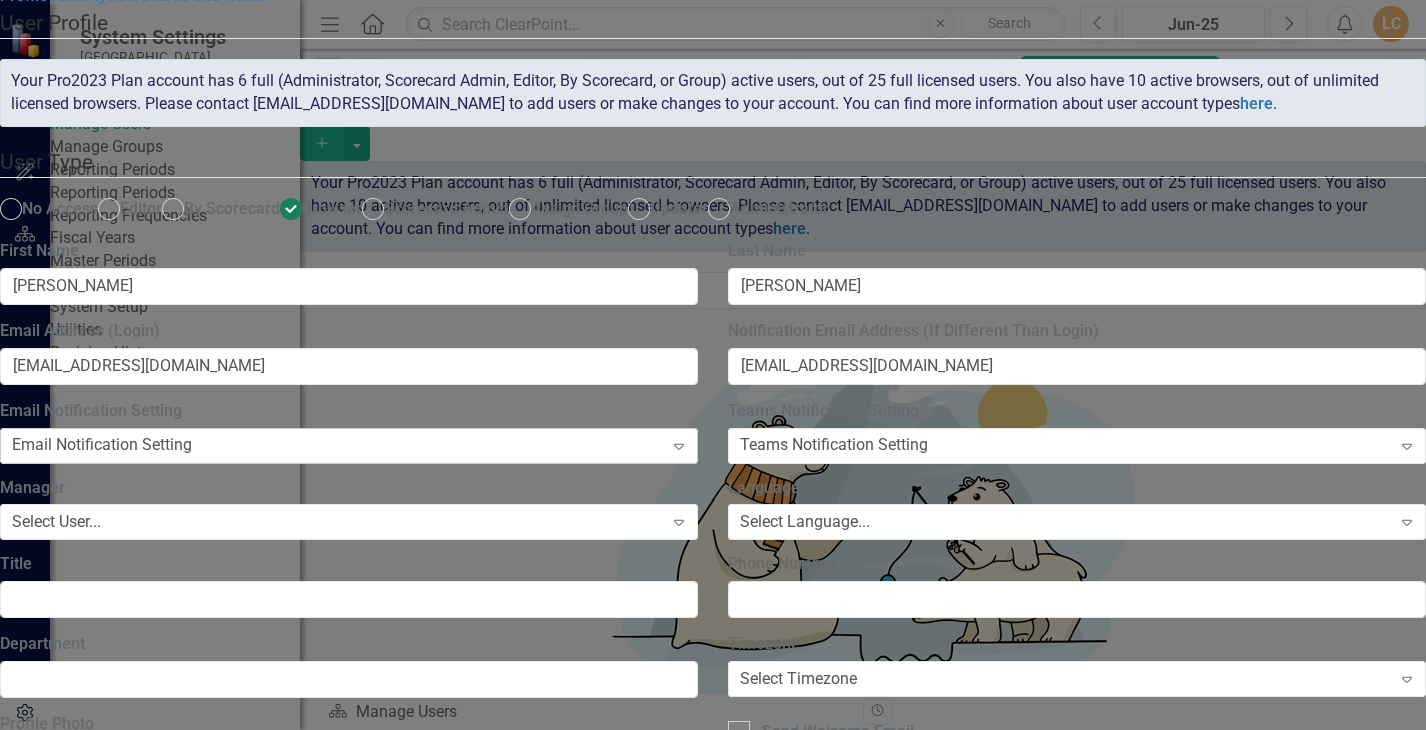 click on "Email Notification Setting" at bounding box center [102, 445] 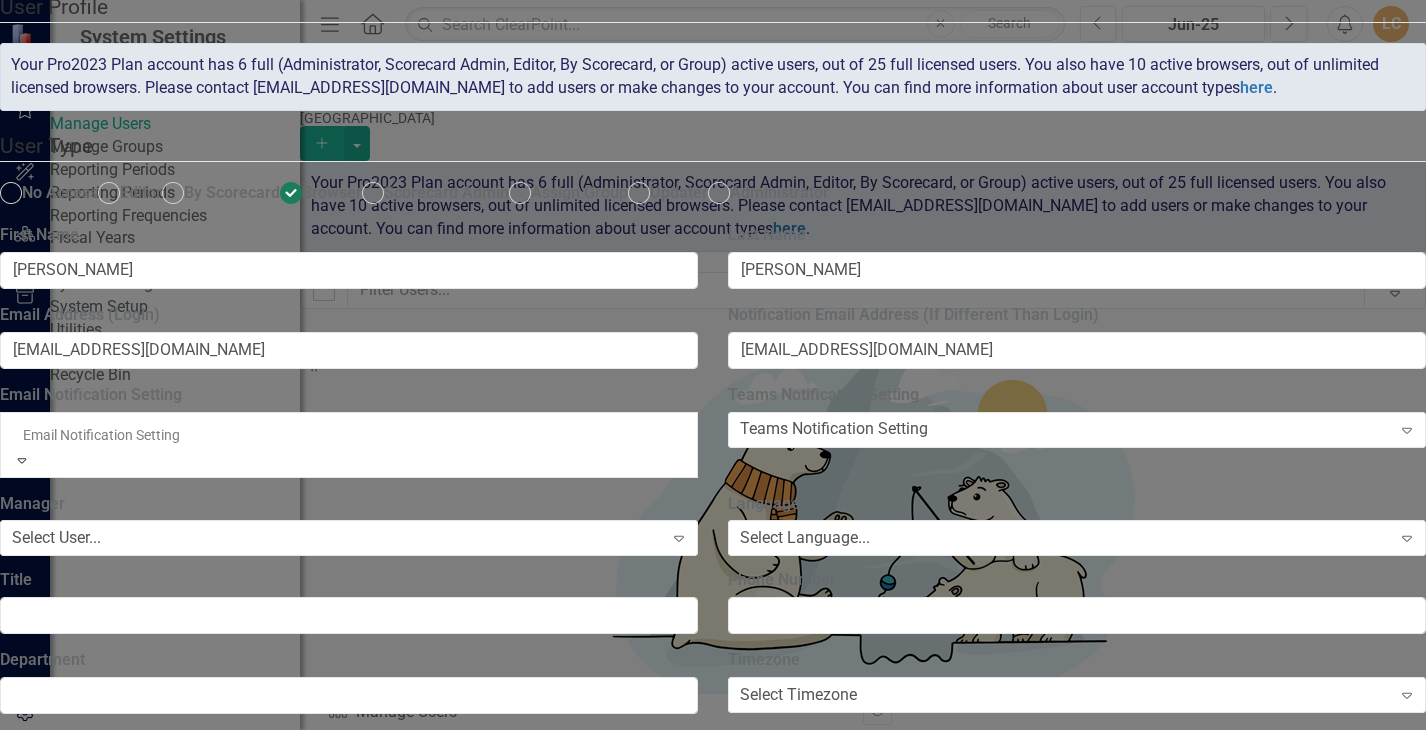 click on "Do not send email alerts" at bounding box center (713, 787) 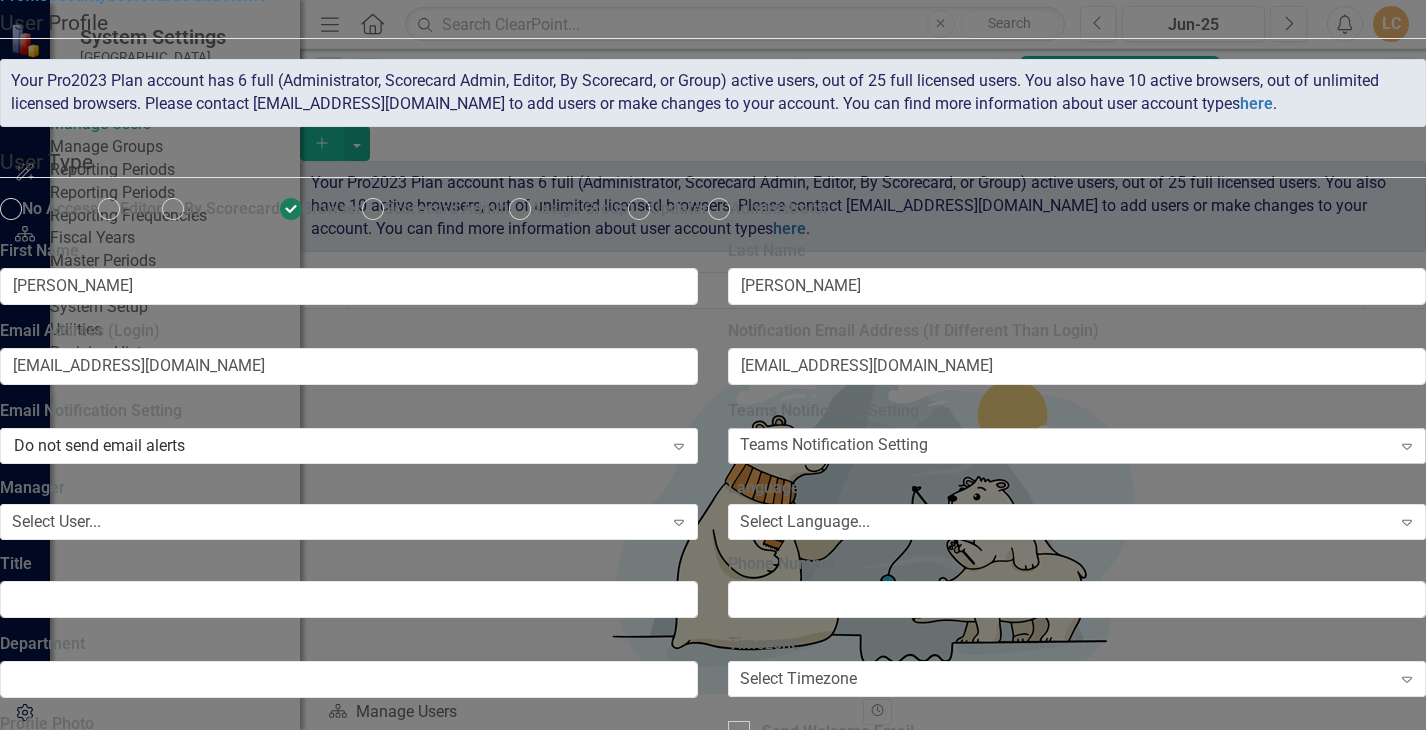 click on "Teams Notification Setting" at bounding box center (834, 445) 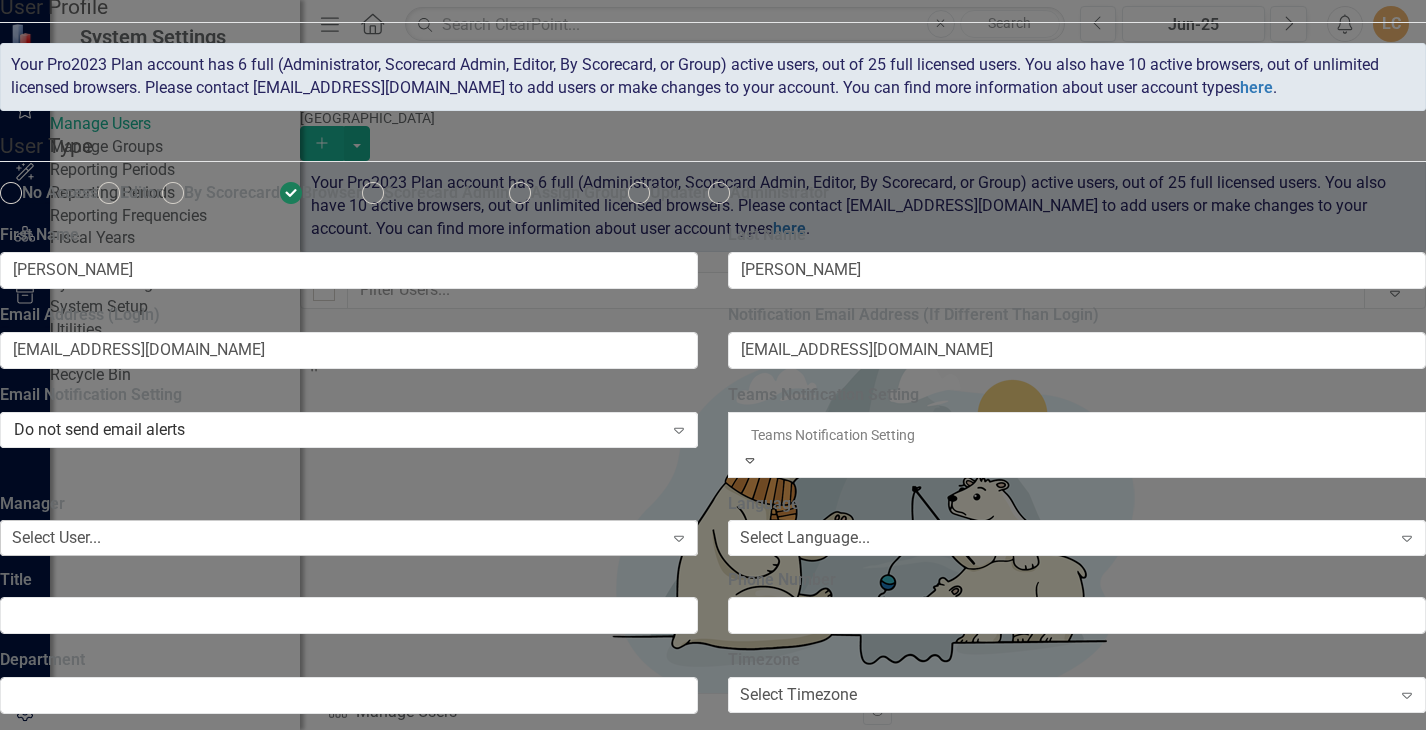 click on "Select User..." at bounding box center [56, 538] 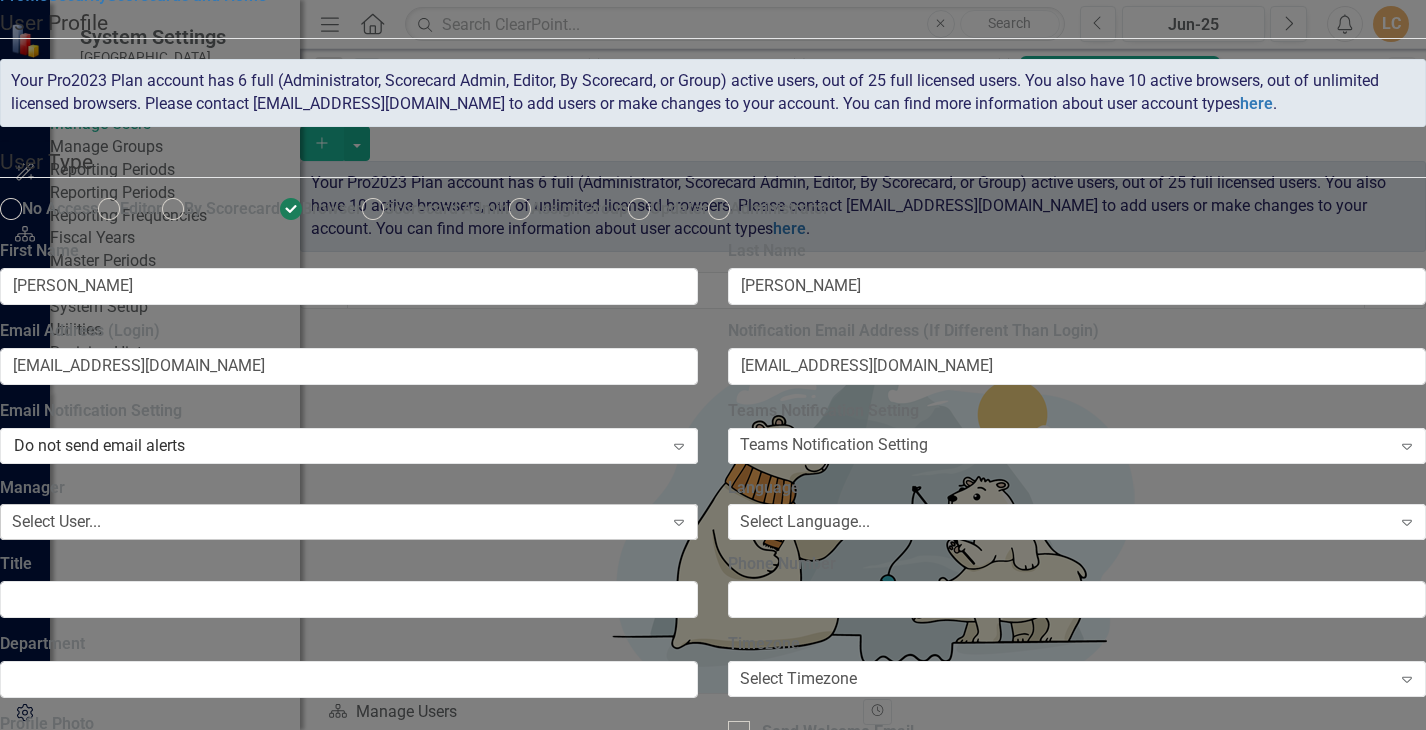 click on "Select User..." at bounding box center (56, 522) 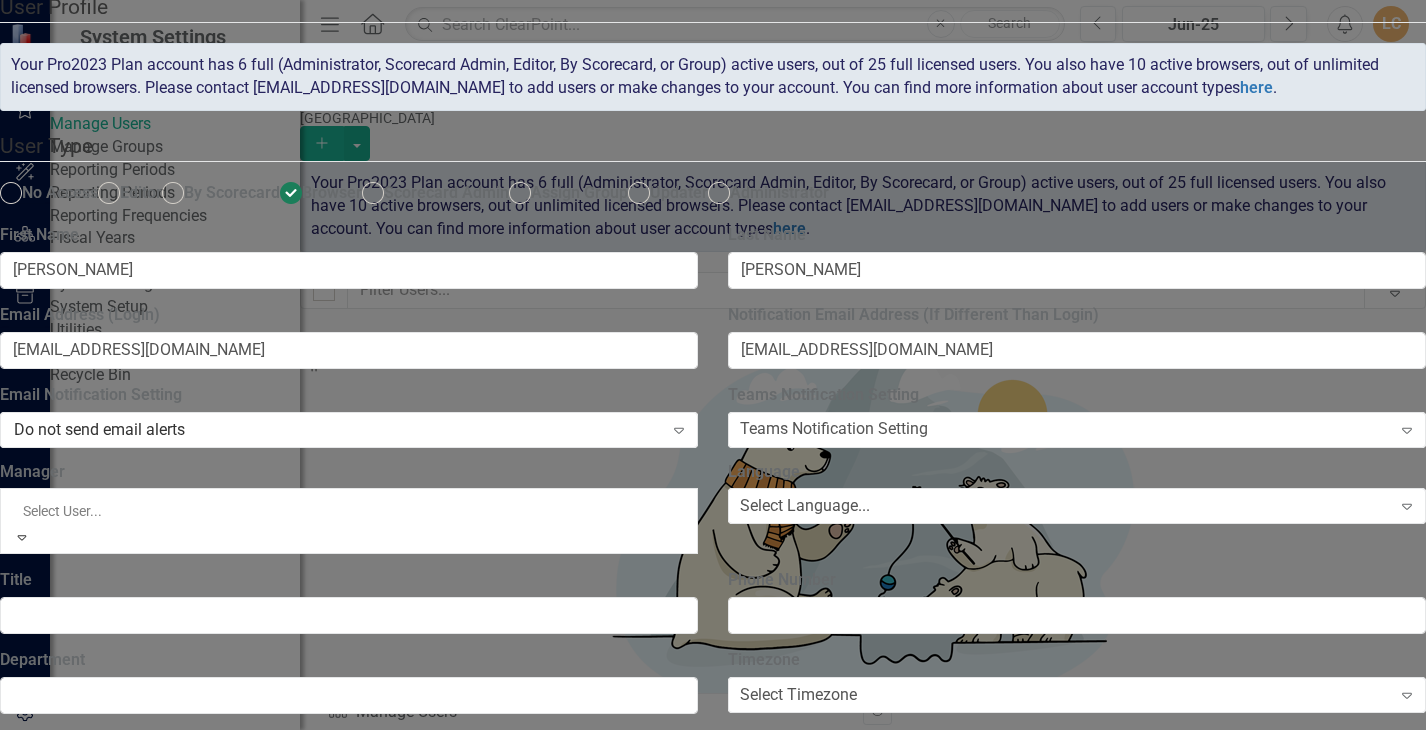 scroll, scrollTop: 291, scrollLeft: 0, axis: vertical 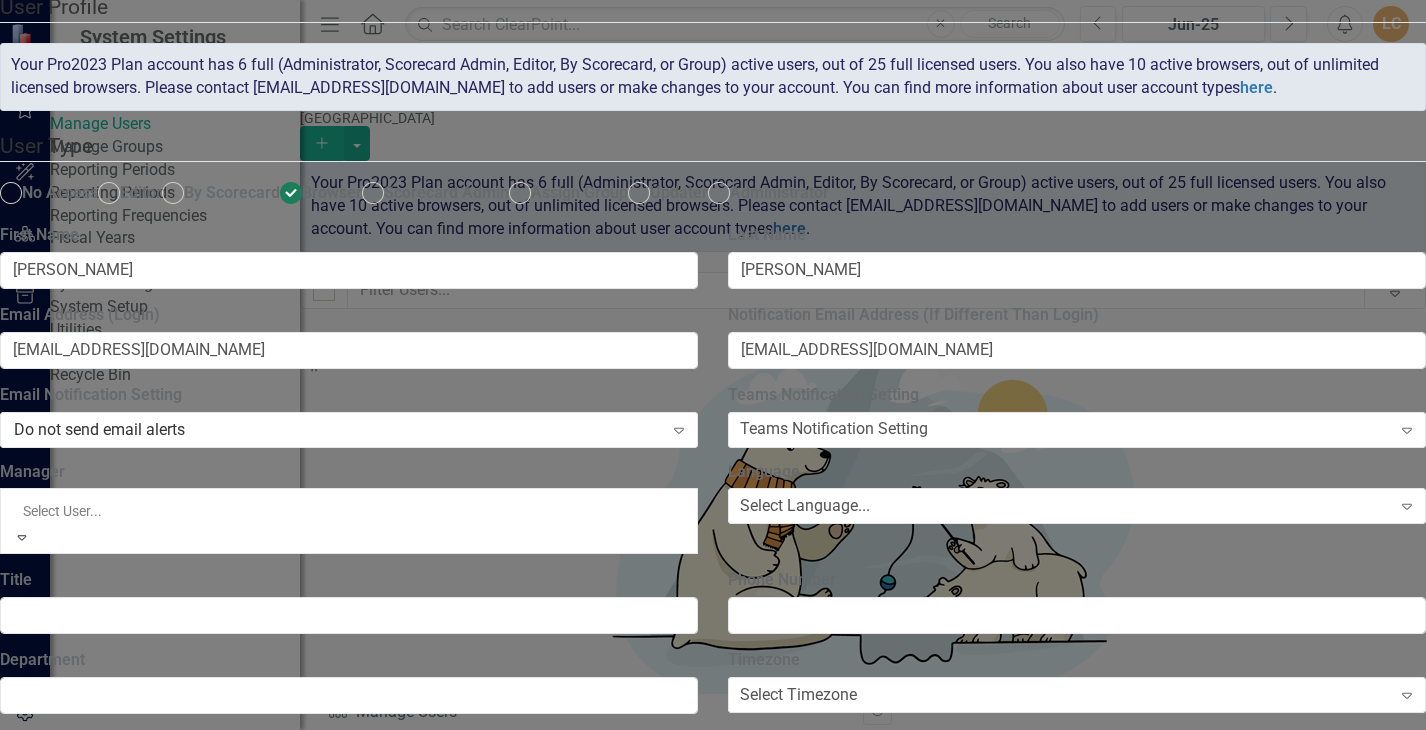 click on "[PERSON_NAME]" at bounding box center [713, 1084] 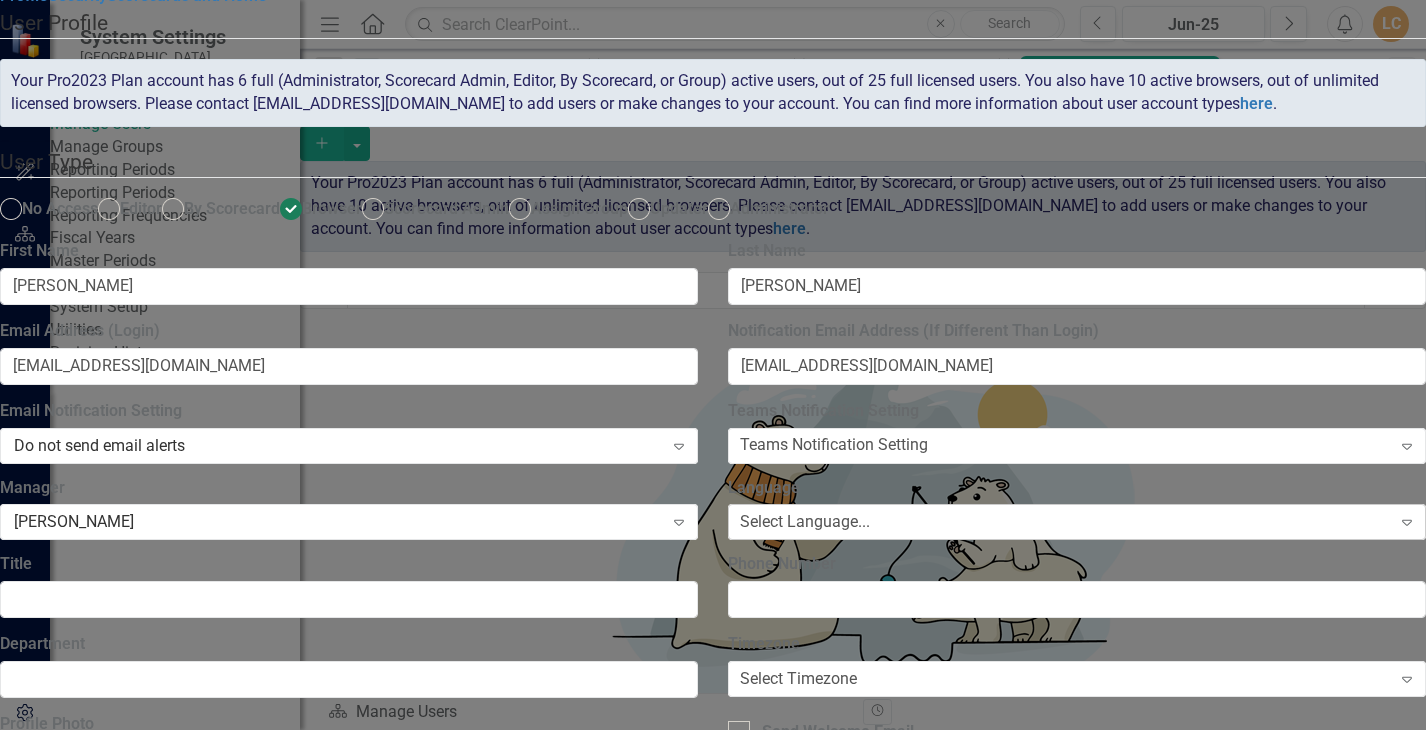 click on "Select Language... Expand" at bounding box center (1077, 522) 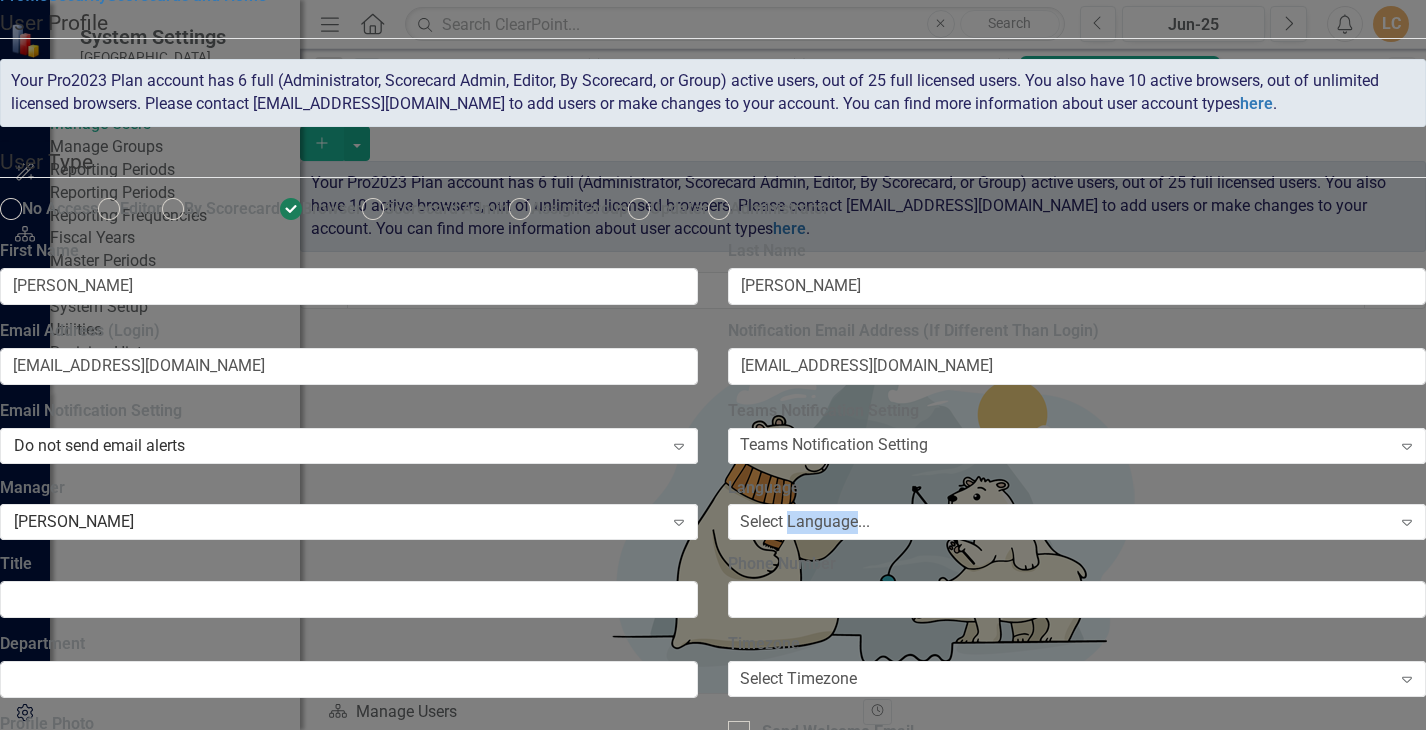 click on "Select Language... Expand" at bounding box center [1077, 522] 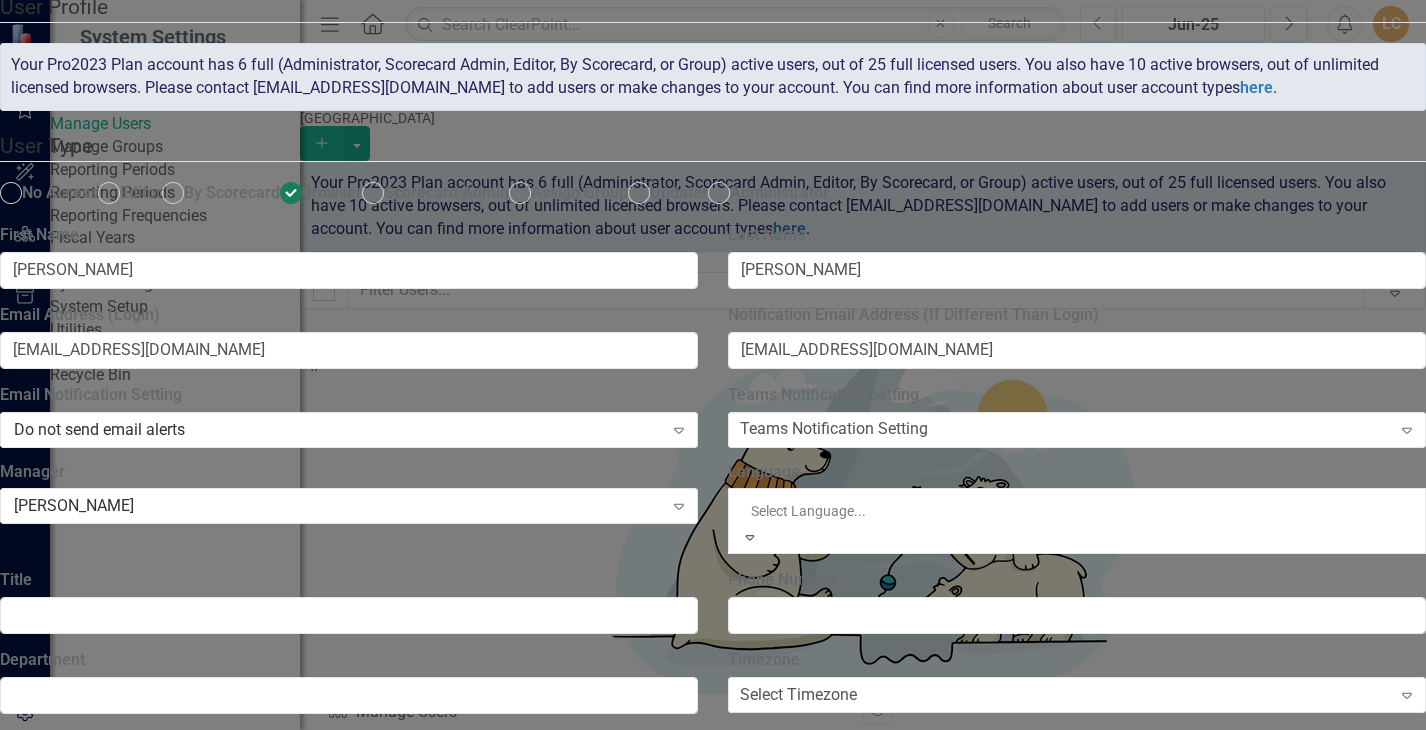 click on "English ([GEOGRAPHIC_DATA])" at bounding box center [713, 764] 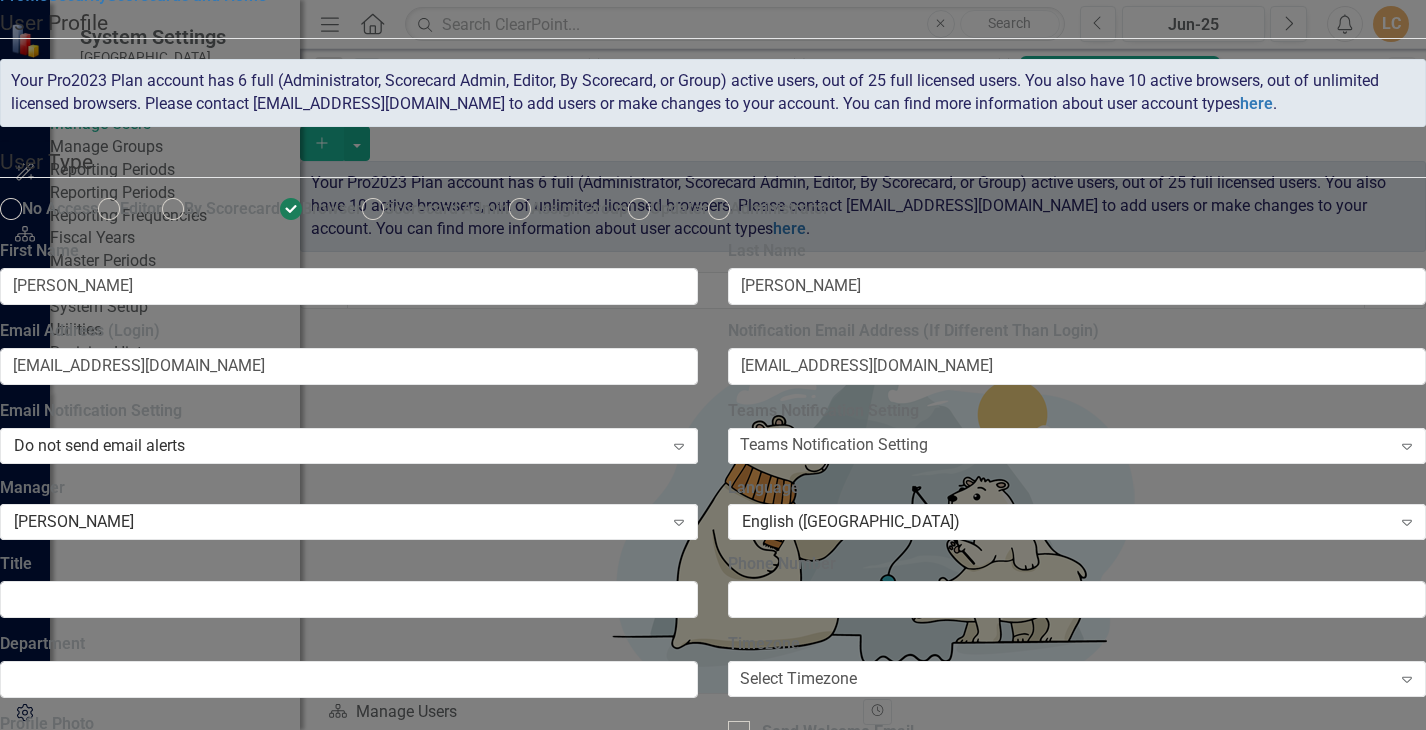 scroll, scrollTop: 331, scrollLeft: 0, axis: vertical 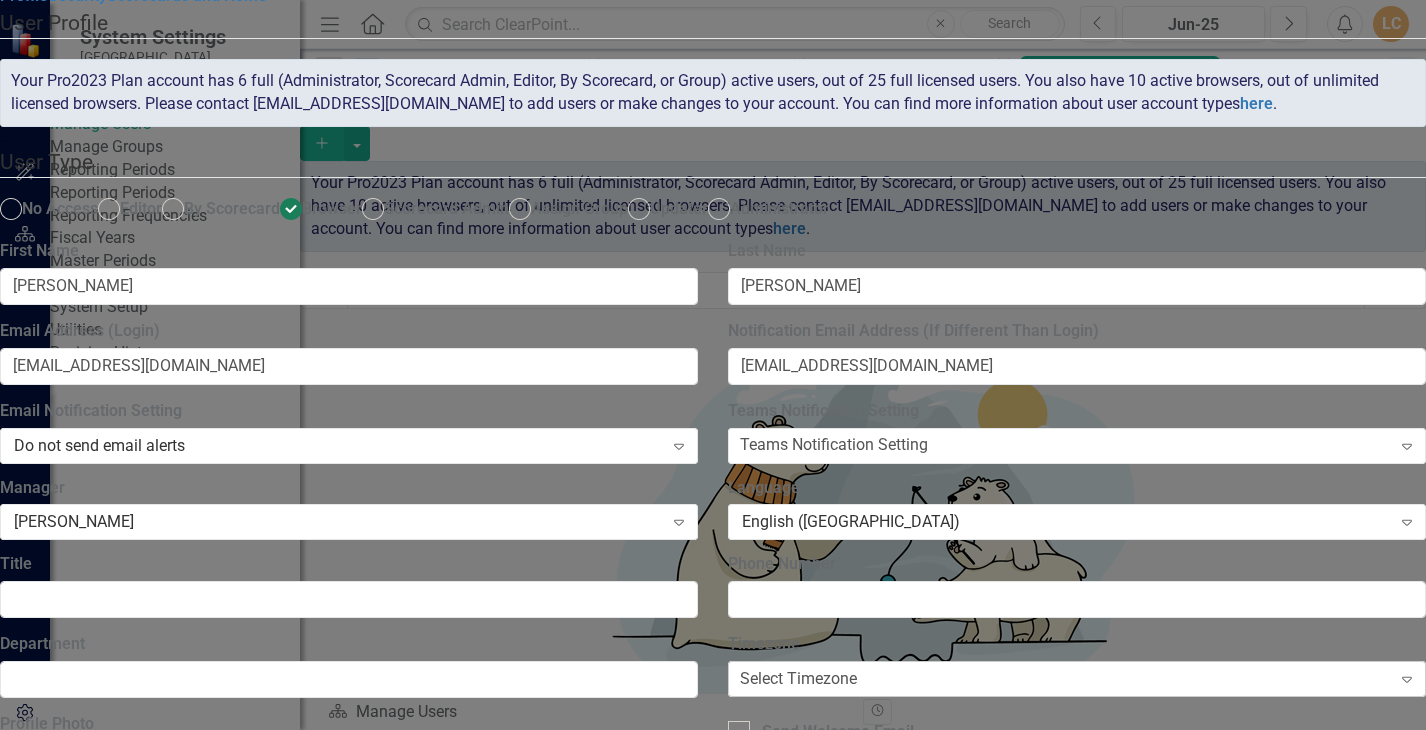 click on "Timezone Select Timezone Expand" at bounding box center [1077, 671] 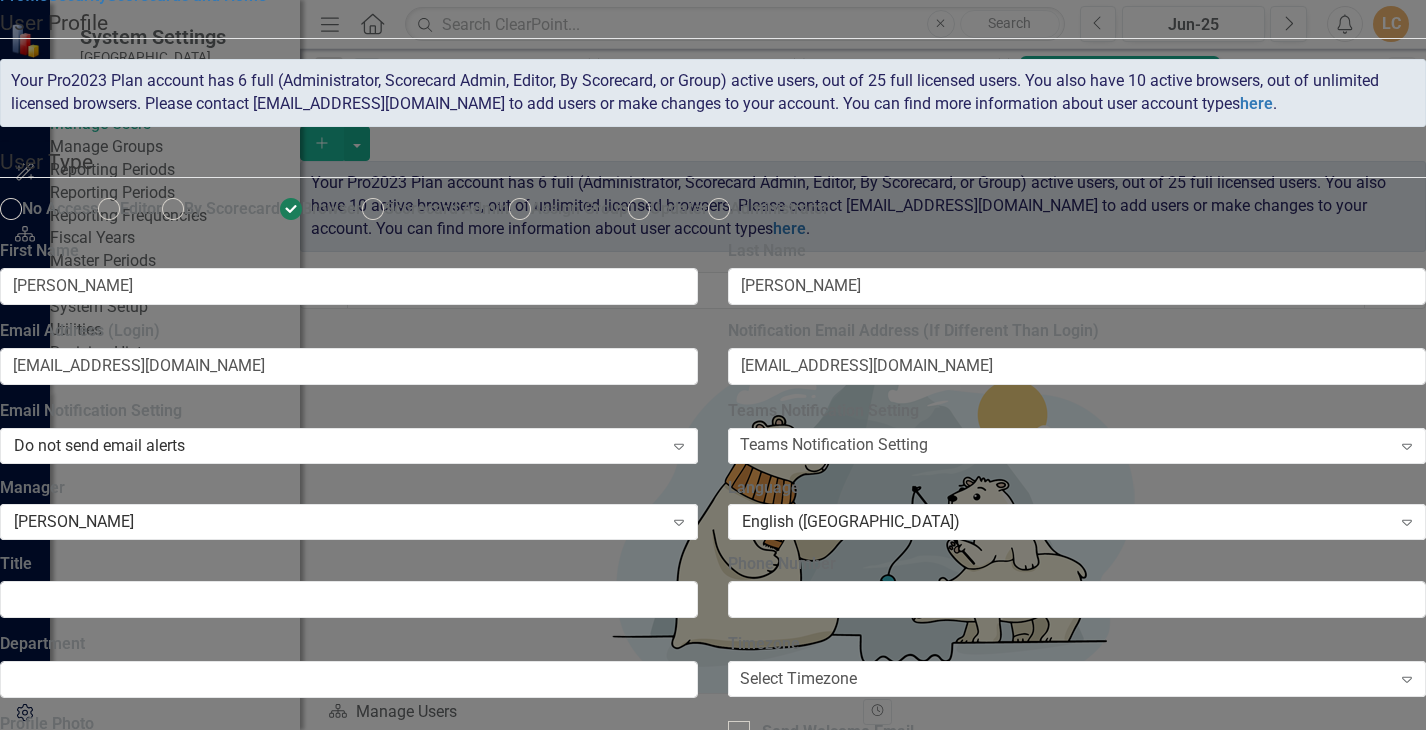 click on "Timezone Select Timezone Expand" at bounding box center (1077, 671) 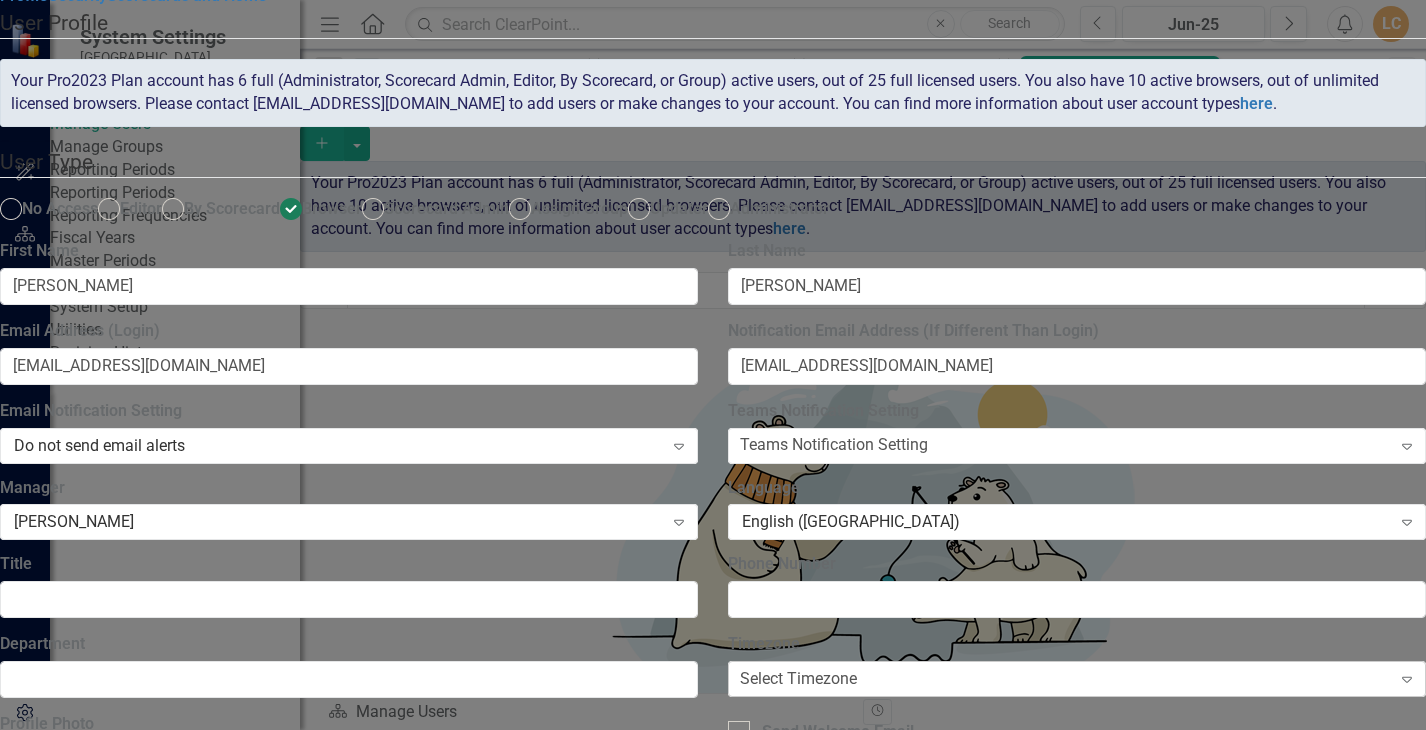 click on "Select Timezone" at bounding box center [798, 679] 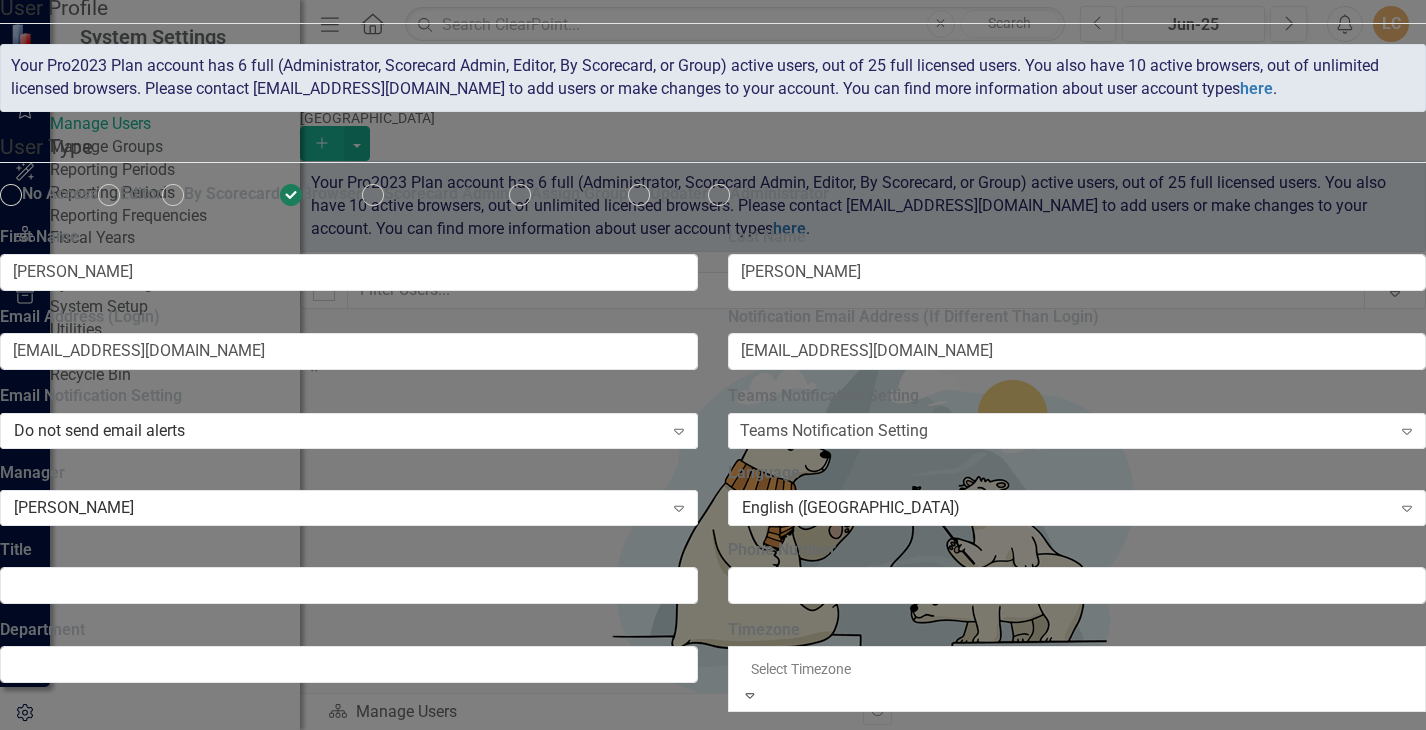 scroll, scrollTop: 666, scrollLeft: 0, axis: vertical 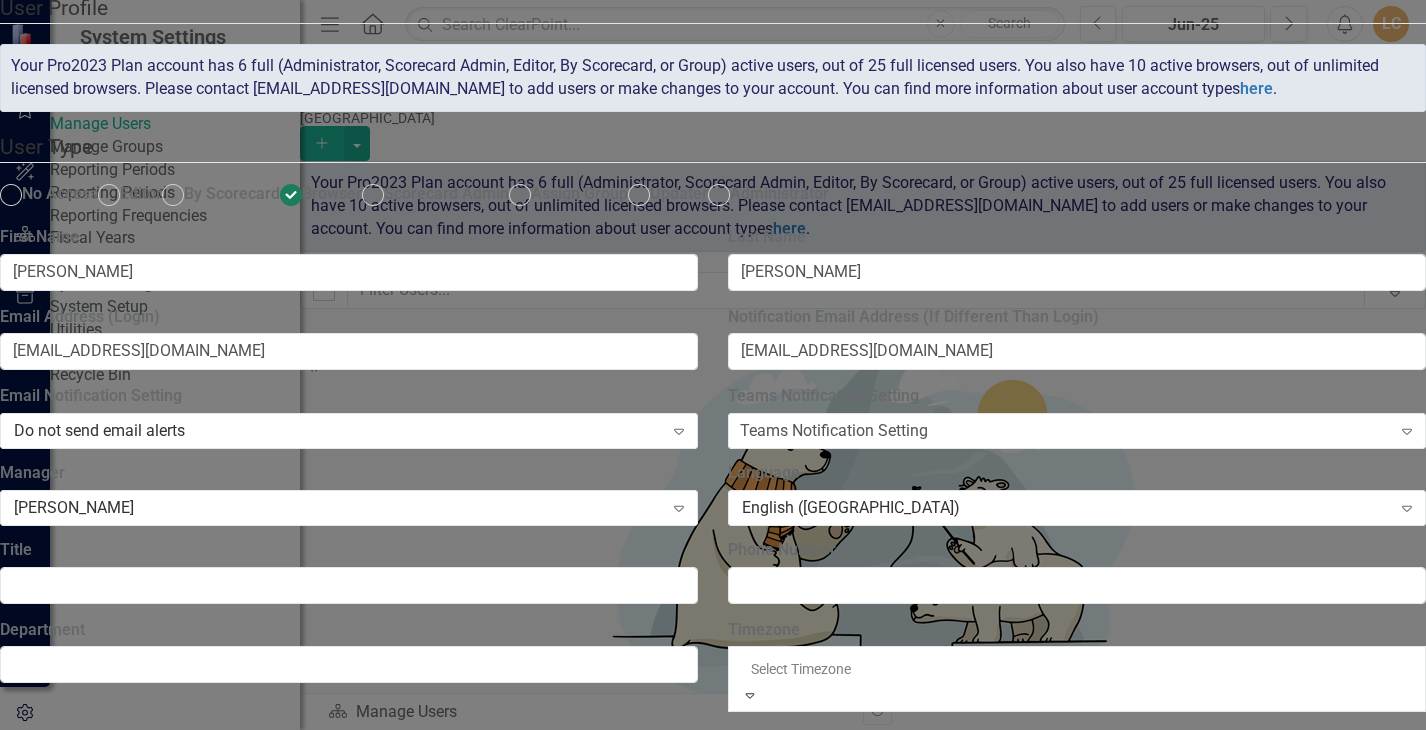 click on "Mountain Standard Time (UTC-06:00)" at bounding box center (713, 1266) 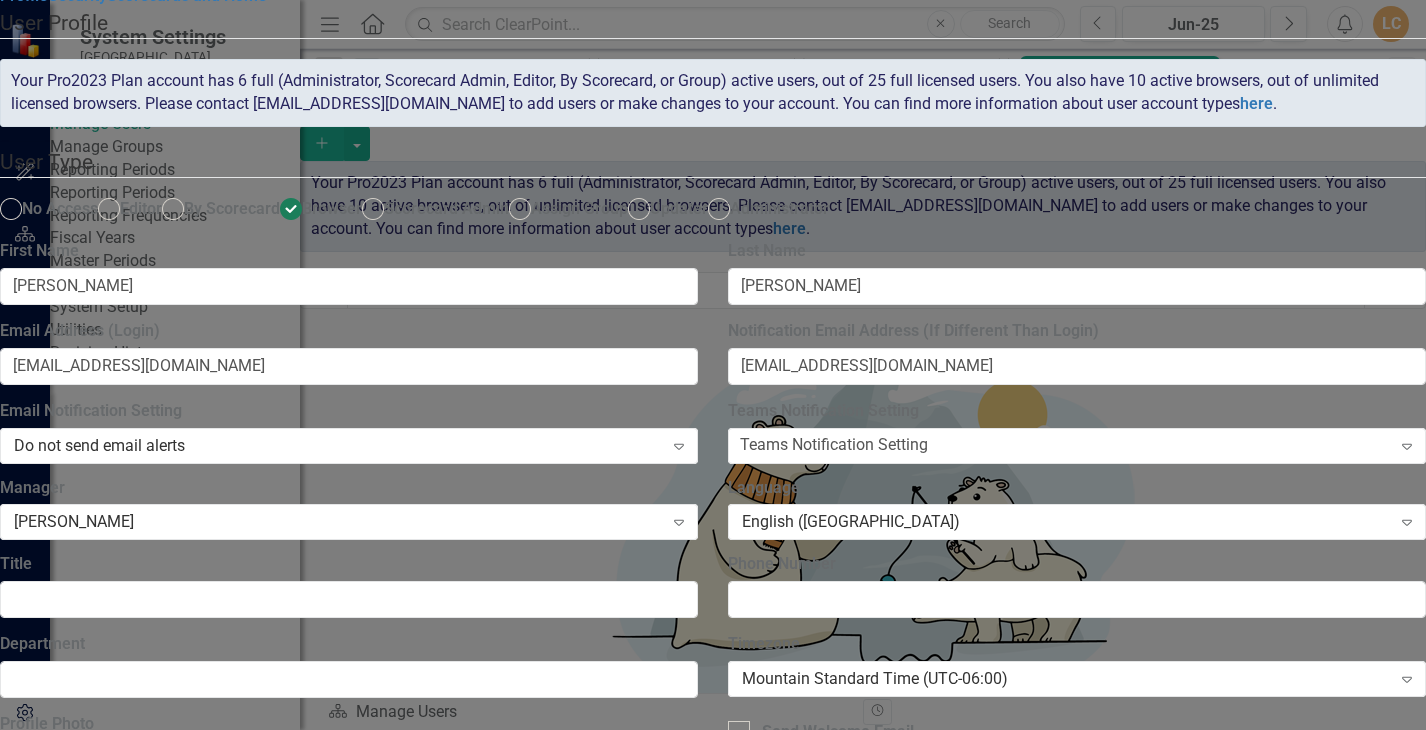click on "Profile Photo Drop images (png or jpeg) here to upload Fetch Photo from Gravatar Send Welcome Email" at bounding box center (713, 757) 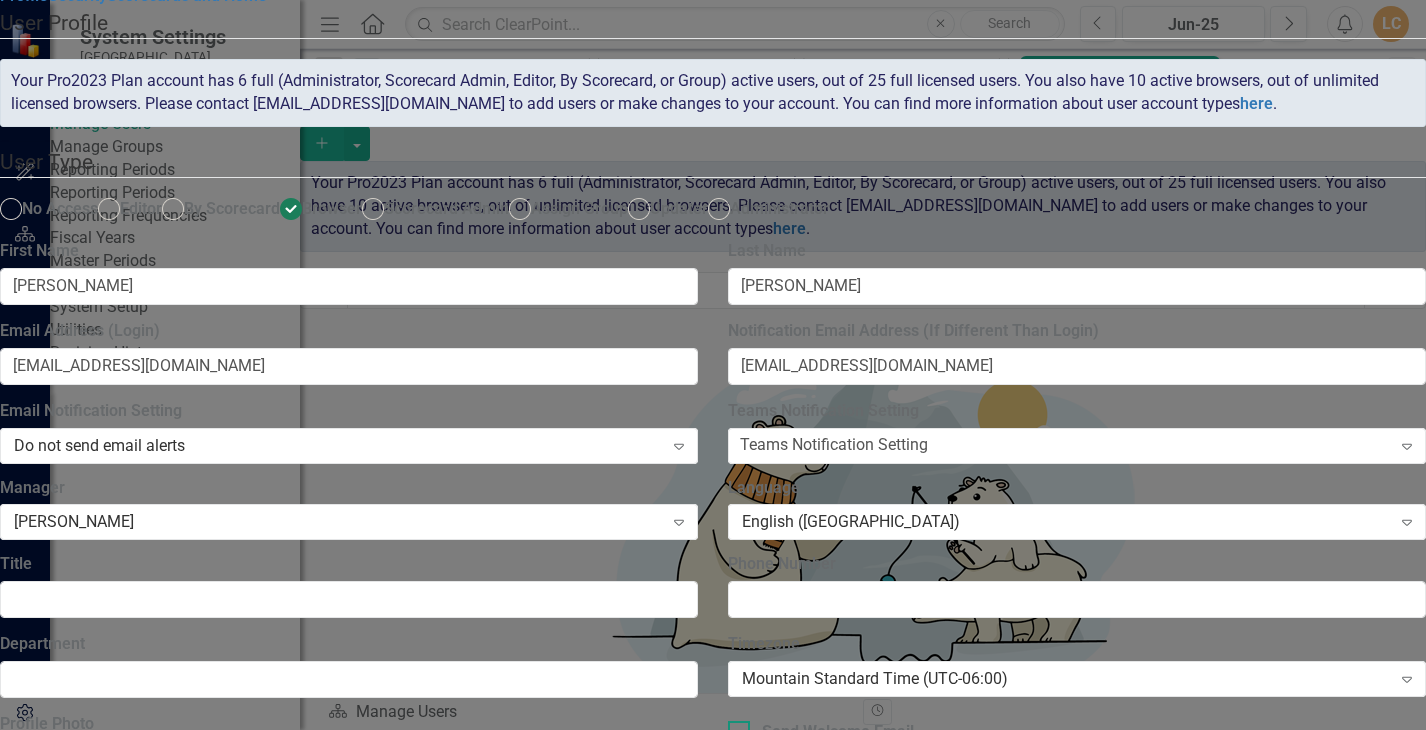 click on "Send Welcome Email" at bounding box center (734, 727) 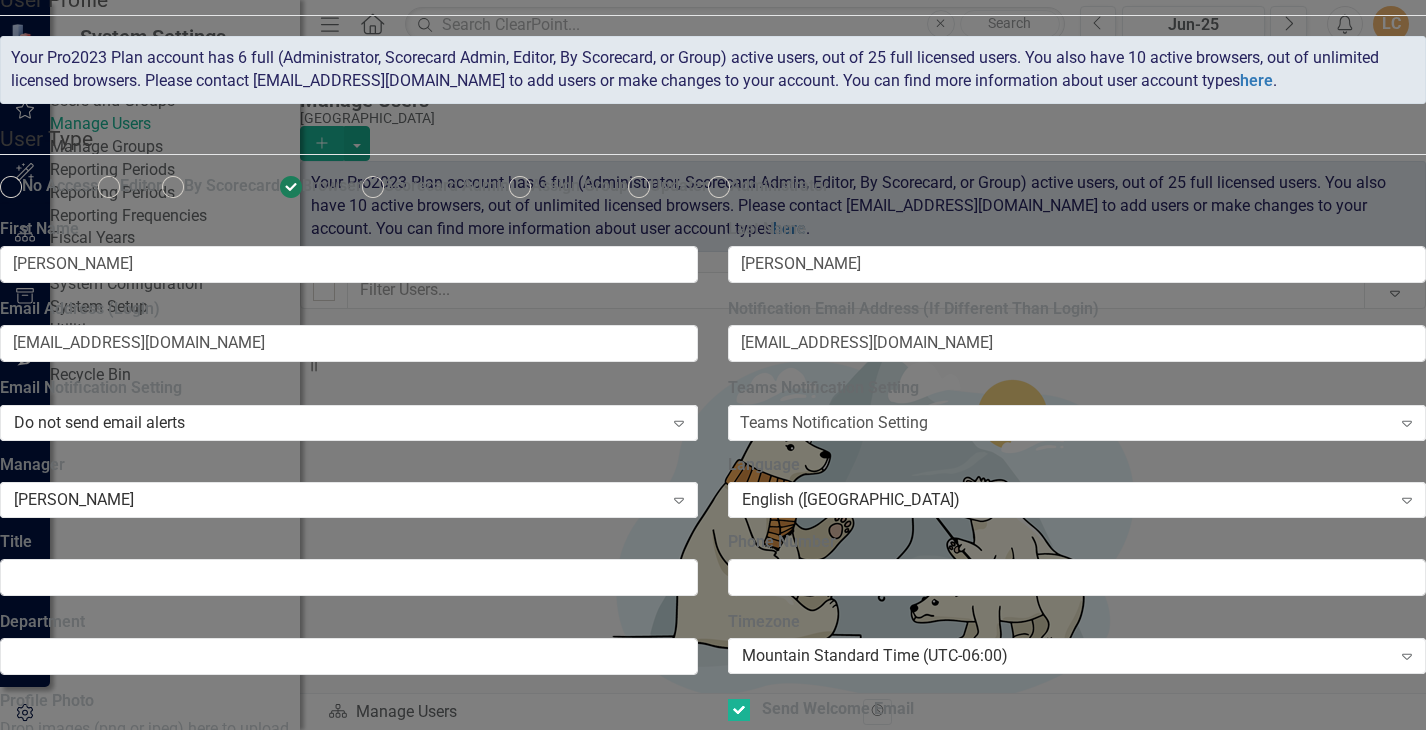 scroll, scrollTop: 334, scrollLeft: 0, axis: vertical 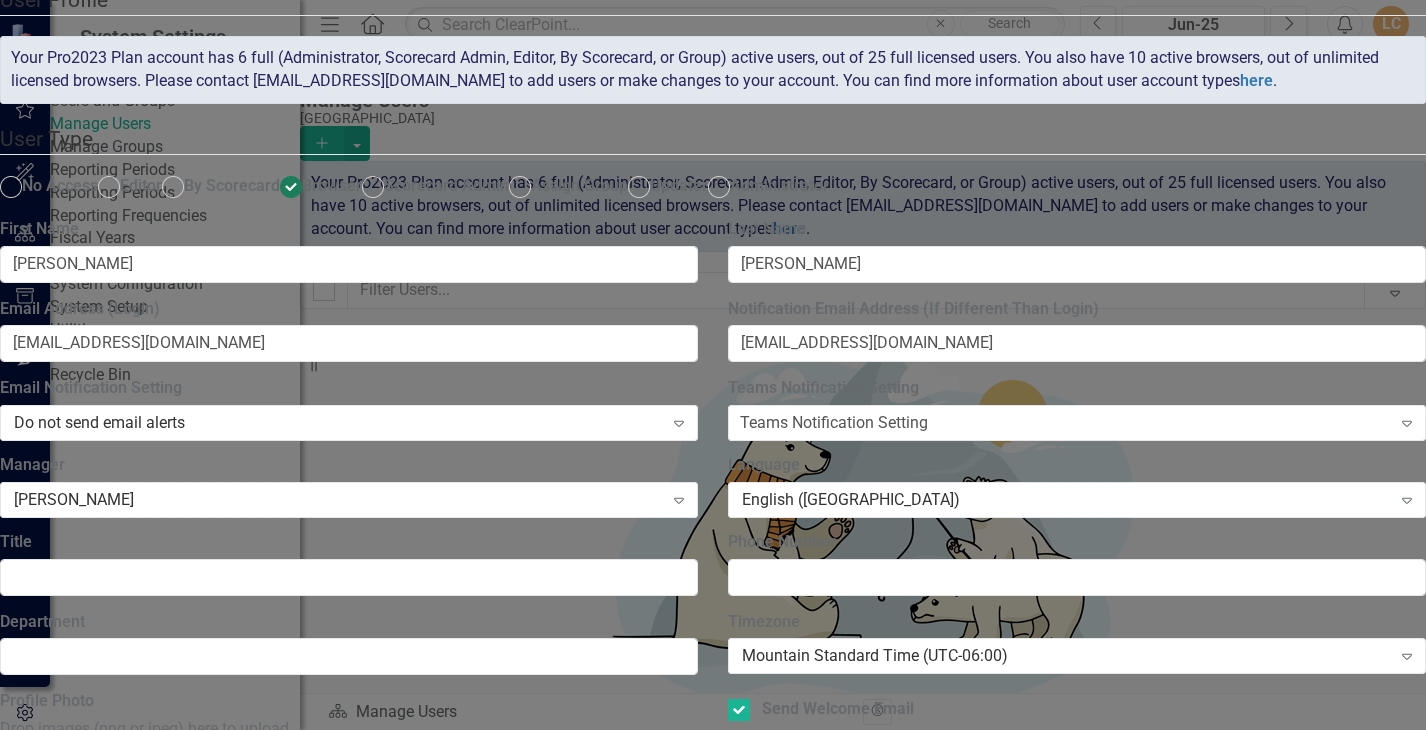 click on "Security" at bounding box center [77, -27] 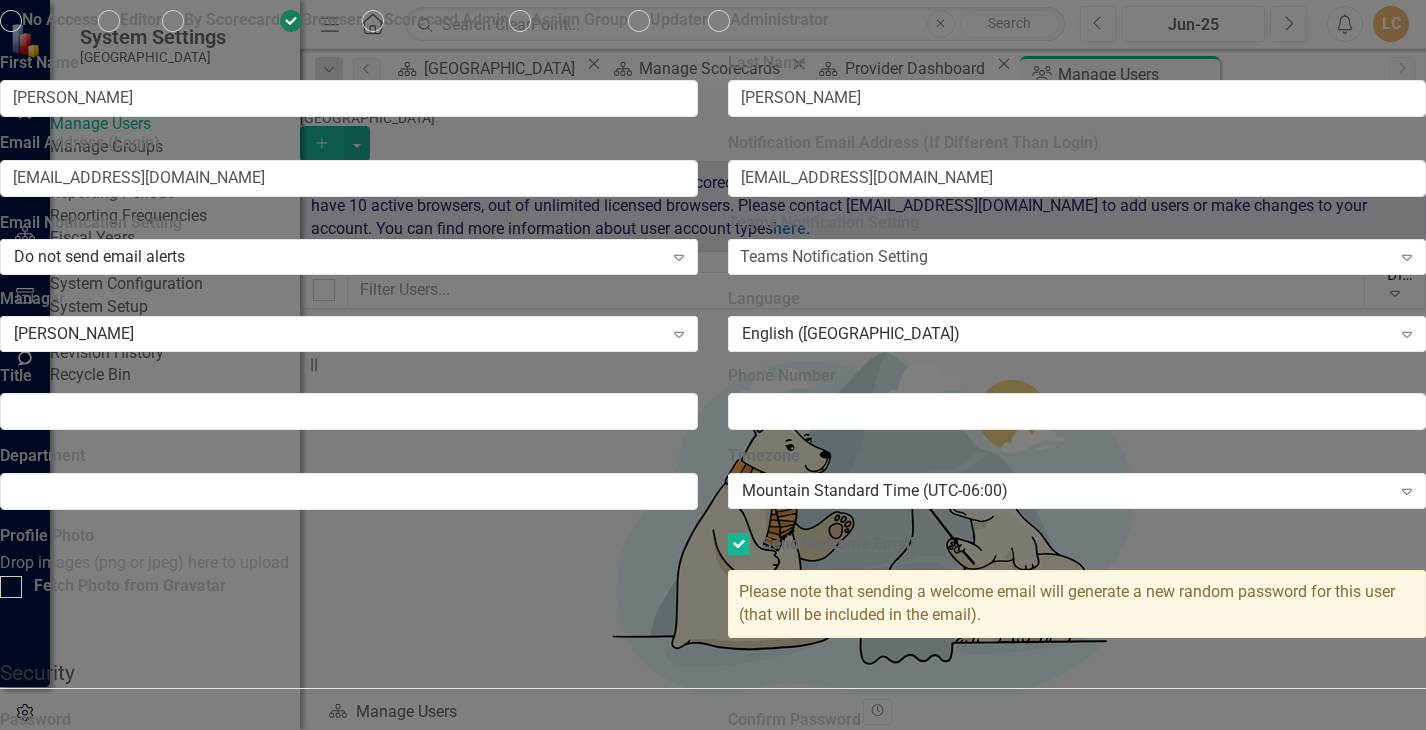 click on "Scorecards and Home" at bounding box center (187, -193) 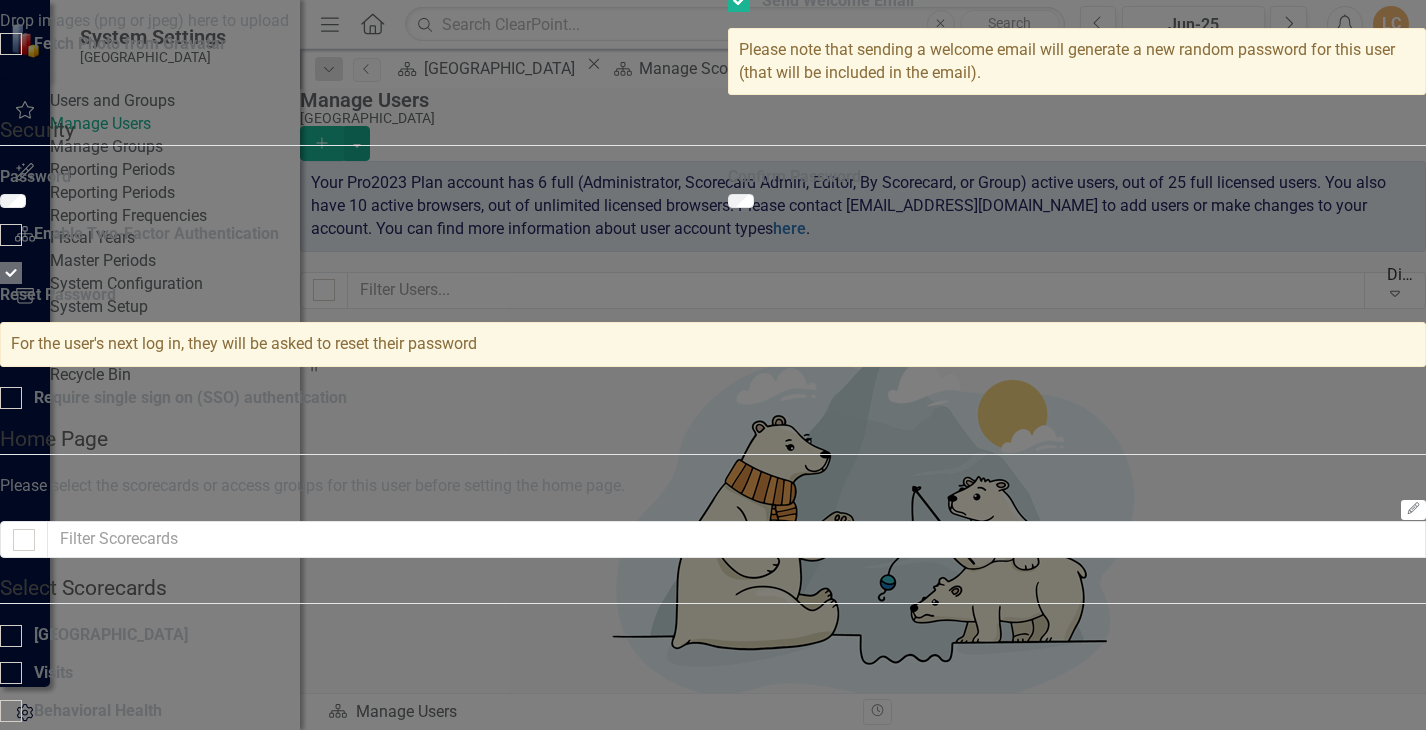 click on "Security" at bounding box center [77, -736] 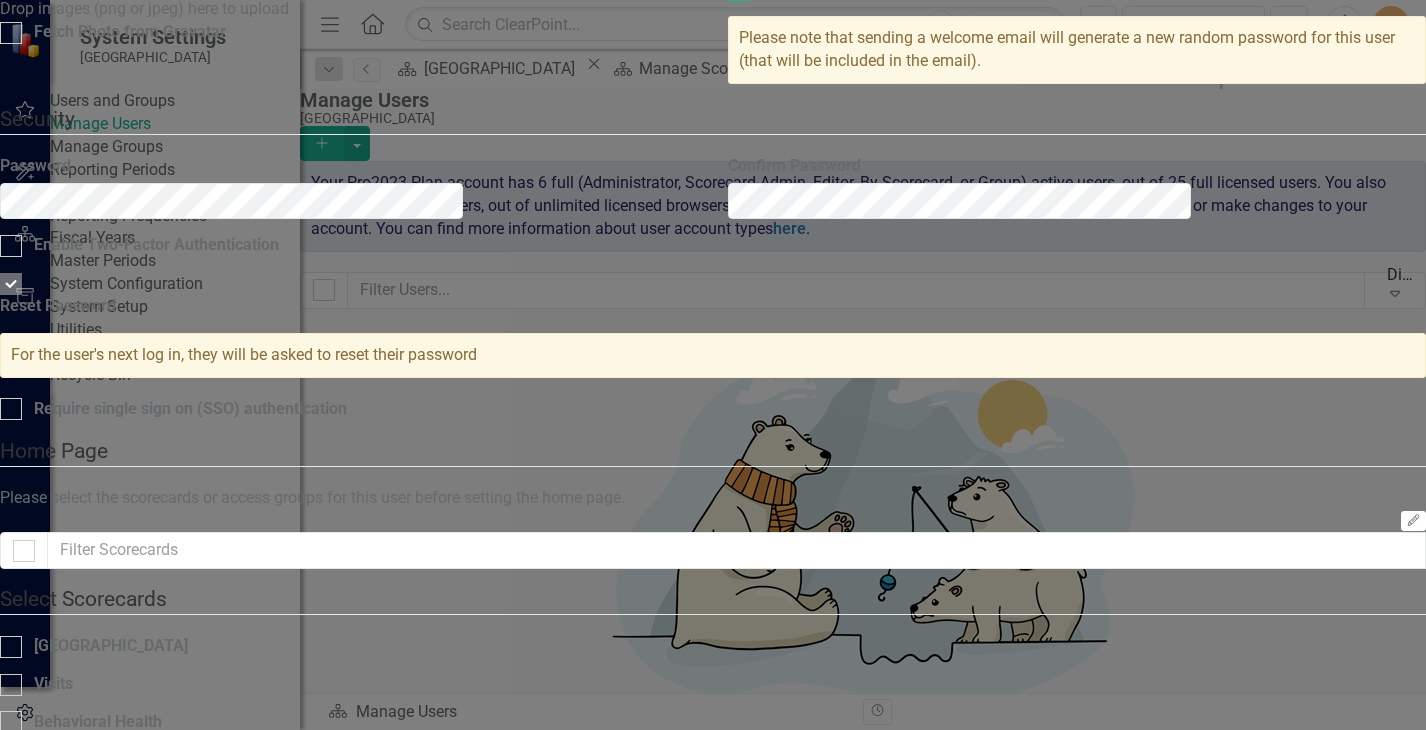 click on "Scorecards and Home" at bounding box center (187, -747) 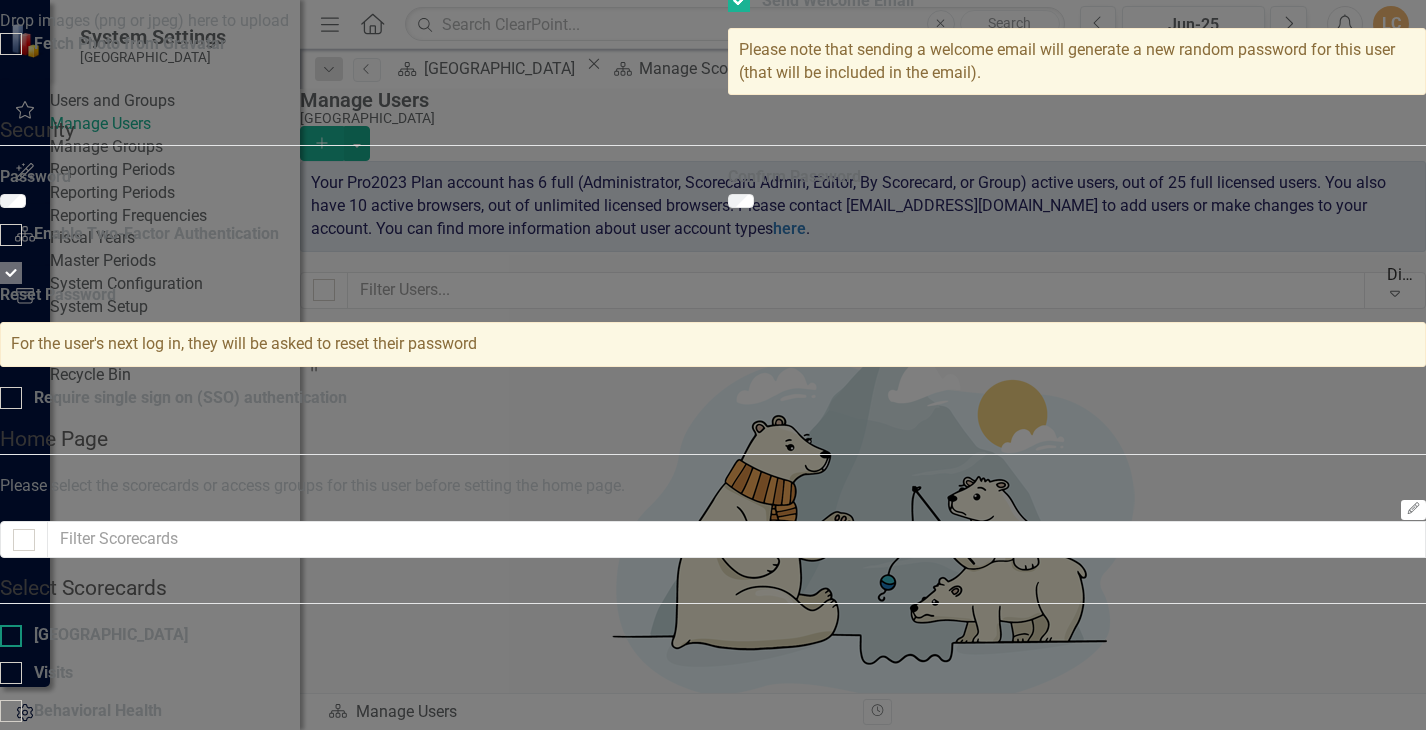 click on "[GEOGRAPHIC_DATA]" at bounding box center [6, 631] 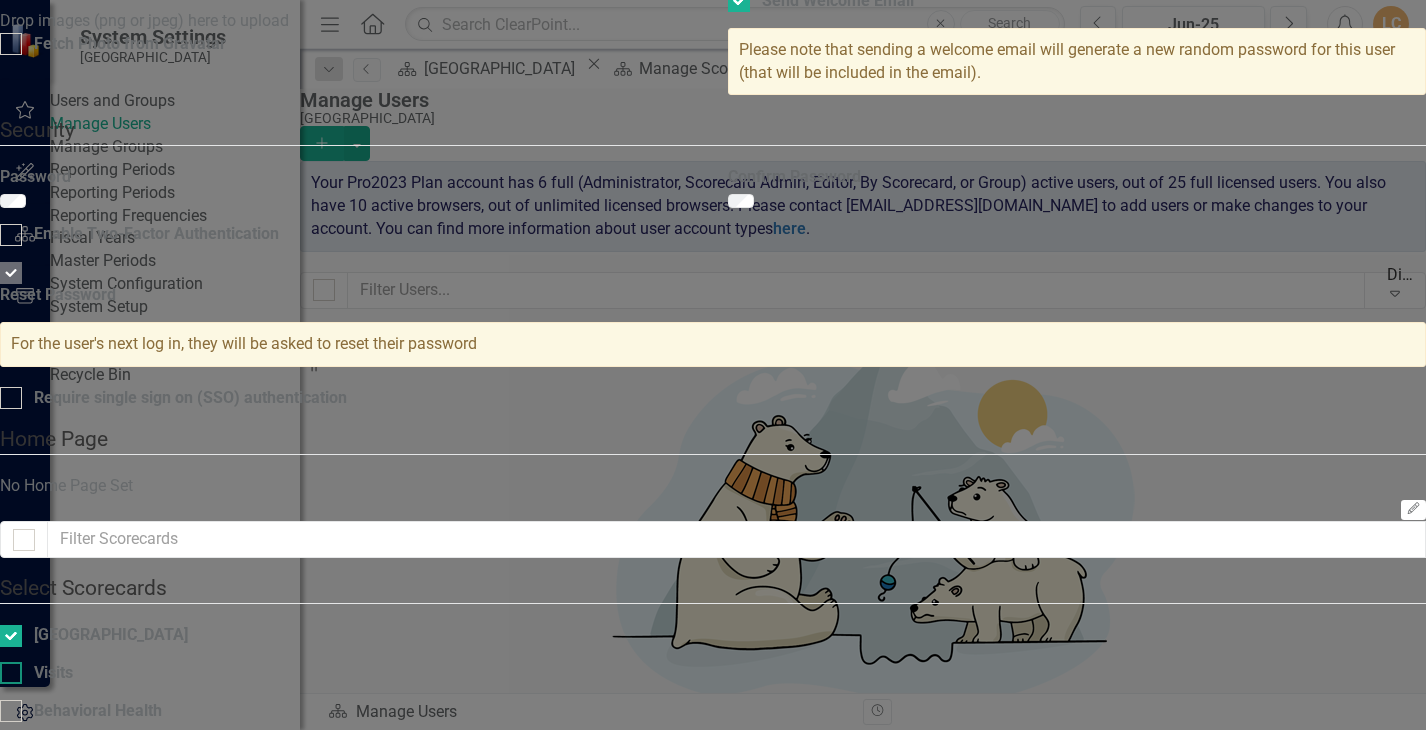 click at bounding box center [11, 673] 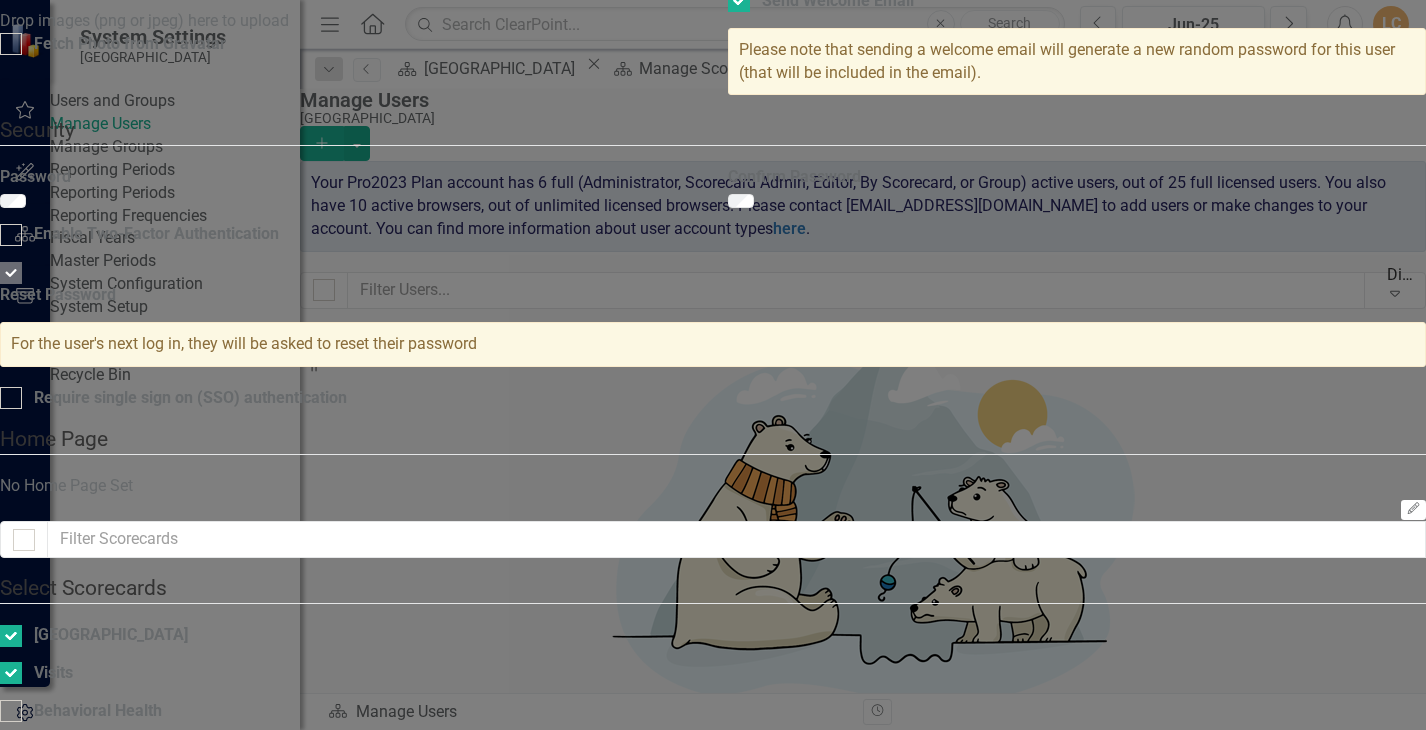 scroll, scrollTop: 166, scrollLeft: 0, axis: vertical 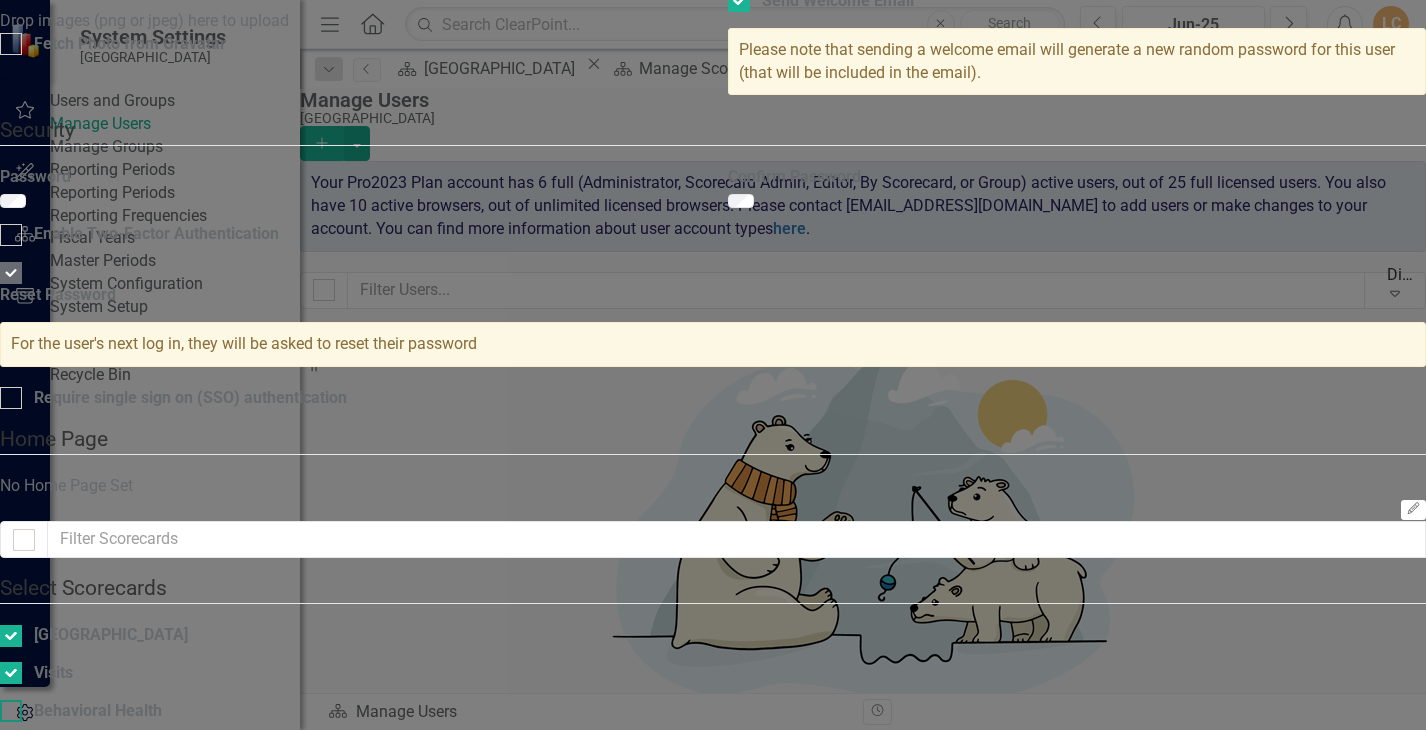 click at bounding box center [11, 711] 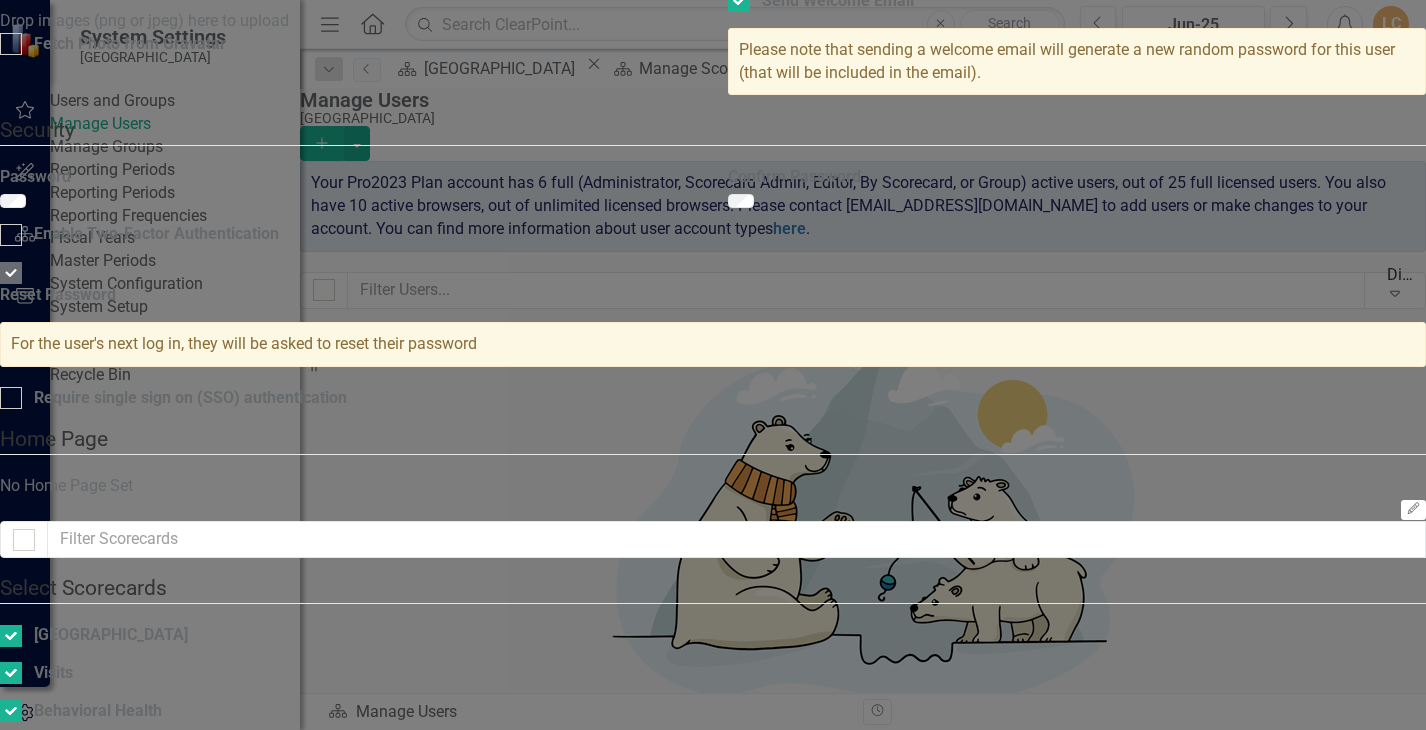 click on "CAM" at bounding box center (6, 744) 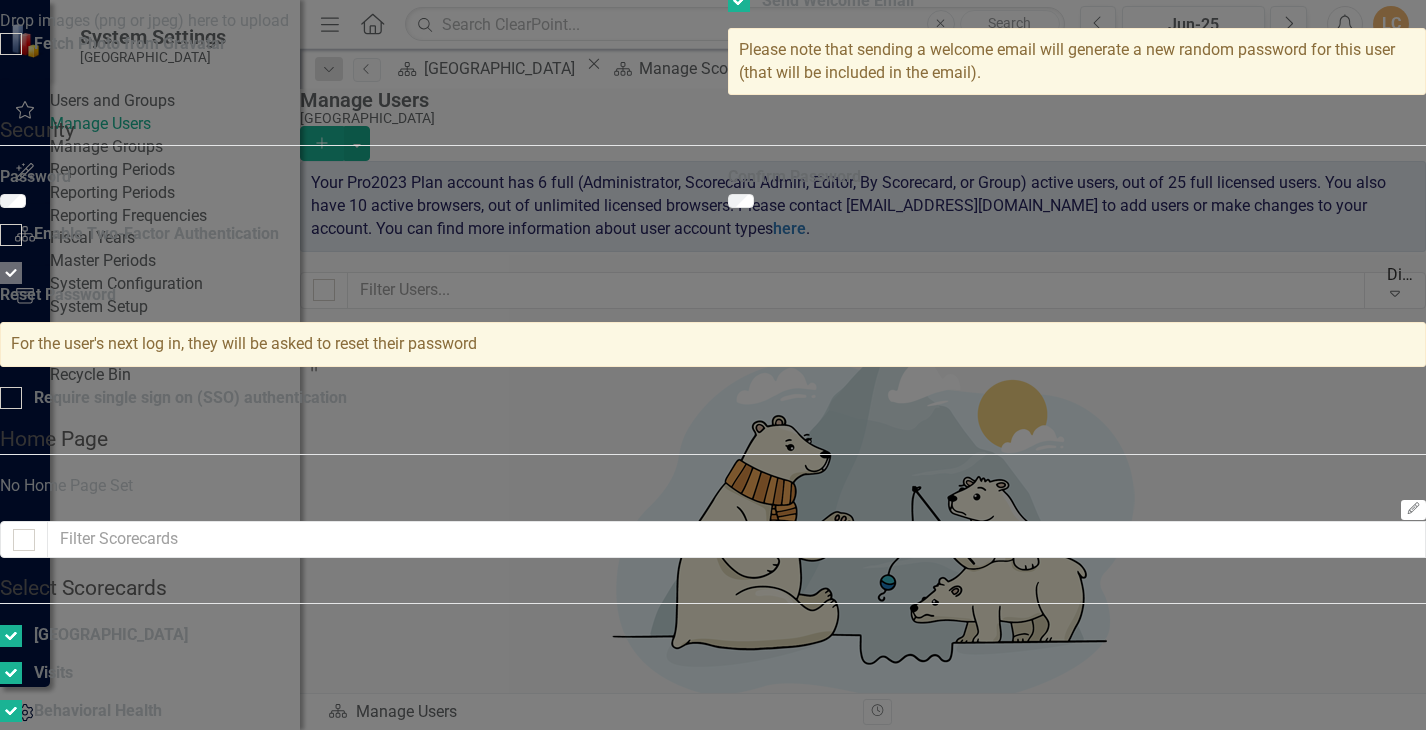 click at bounding box center [11, 1090] 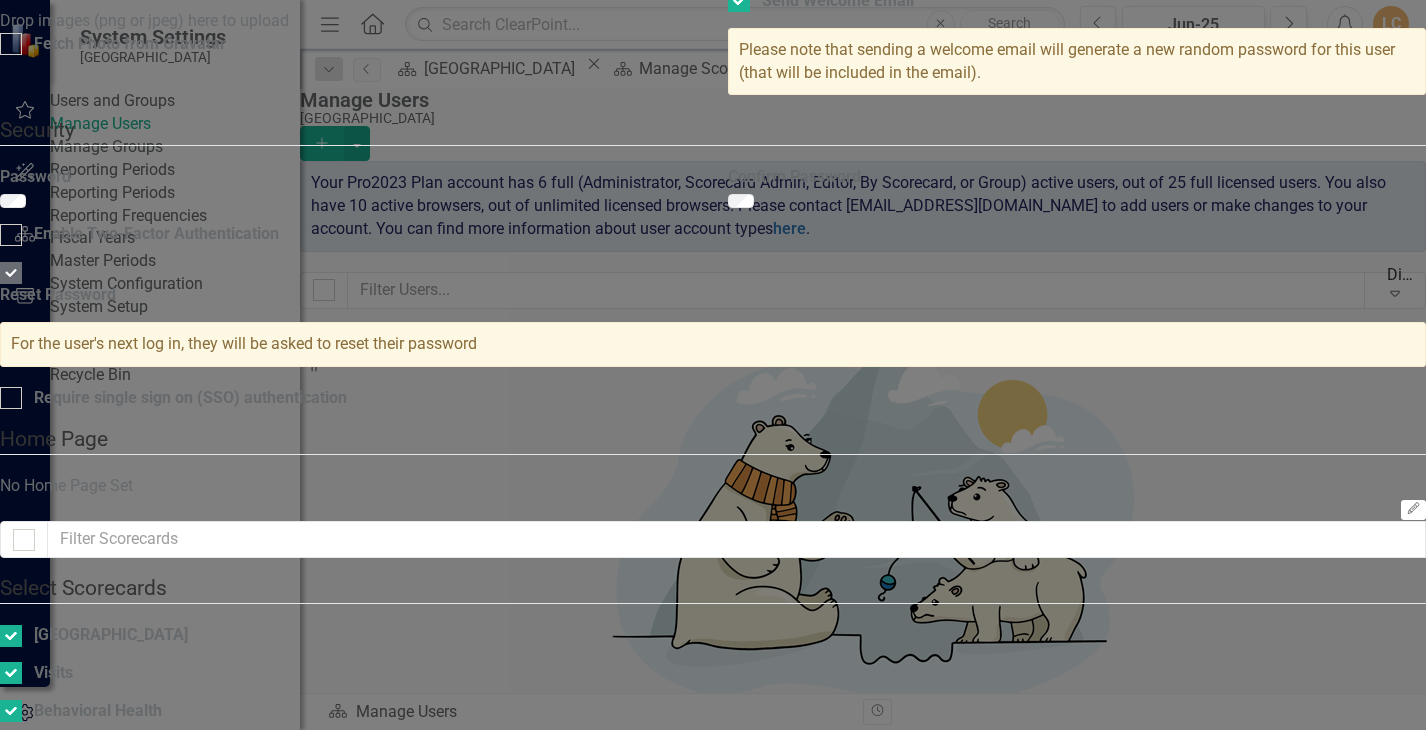 click on "Transportation" at bounding box center (6, 1198) 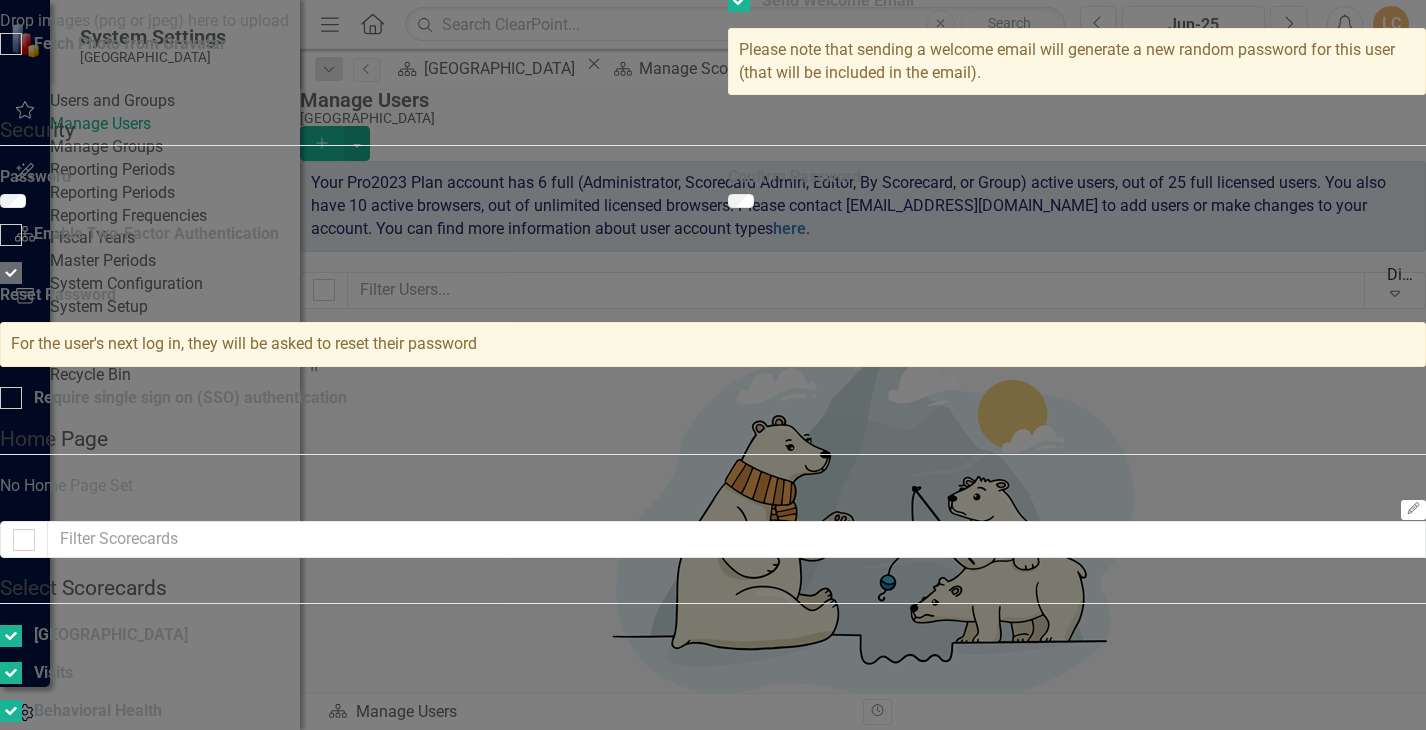 checkbox on "true" 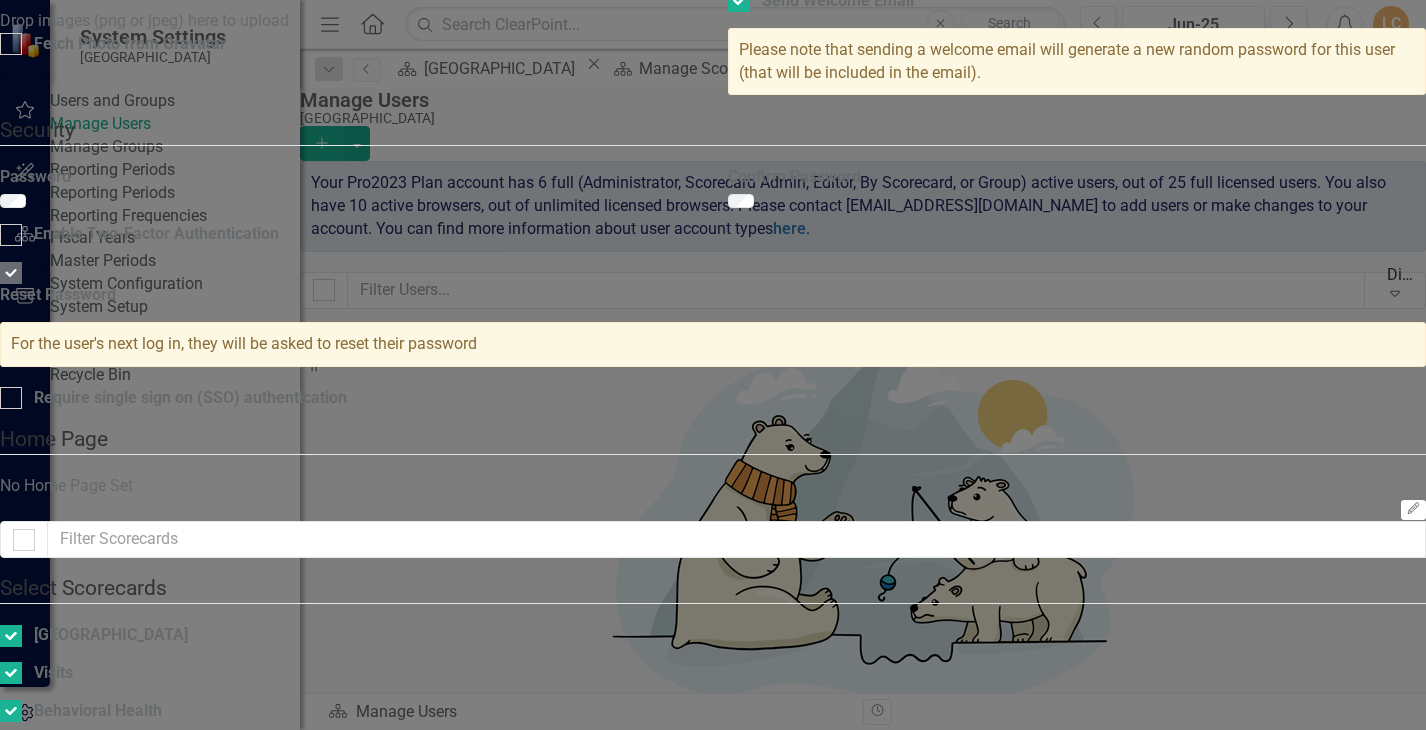click on "Wellness" at bounding box center [6, 1274] 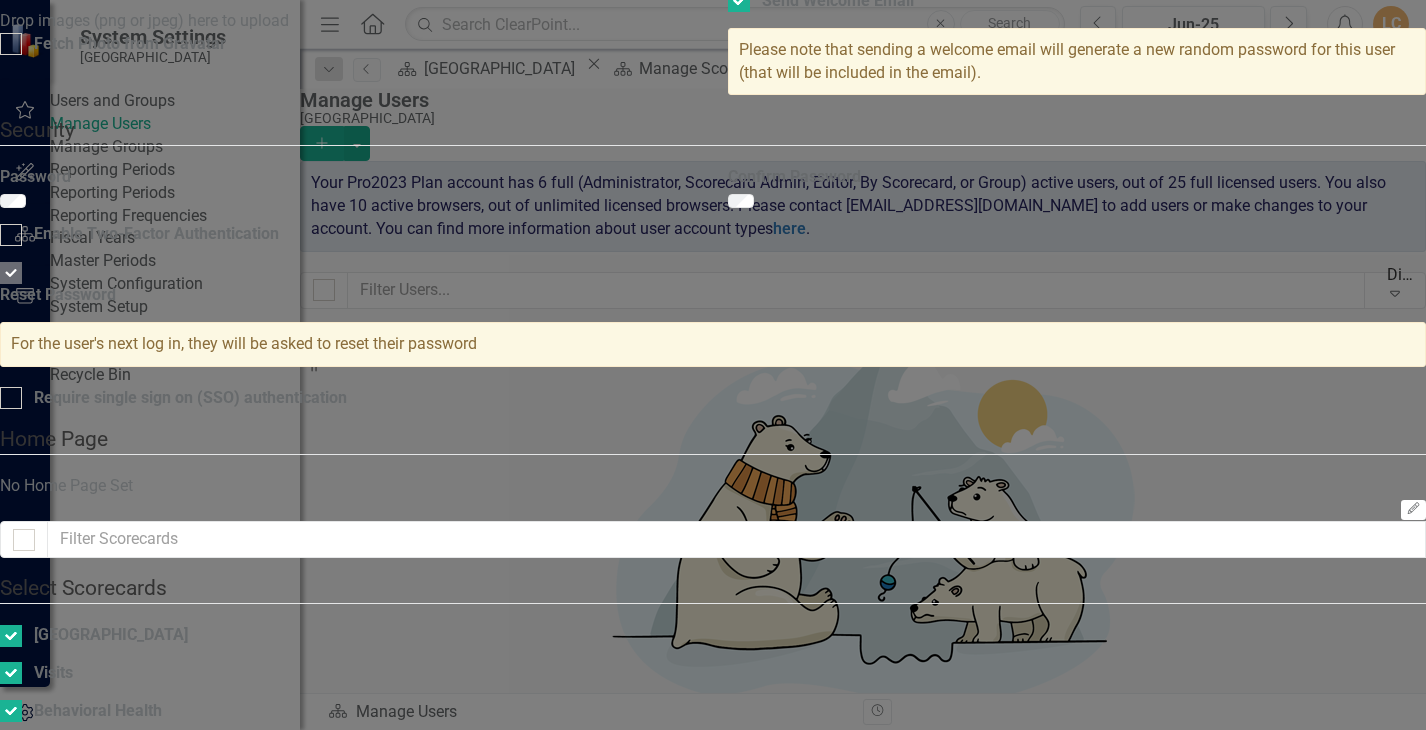checkbox on "true" 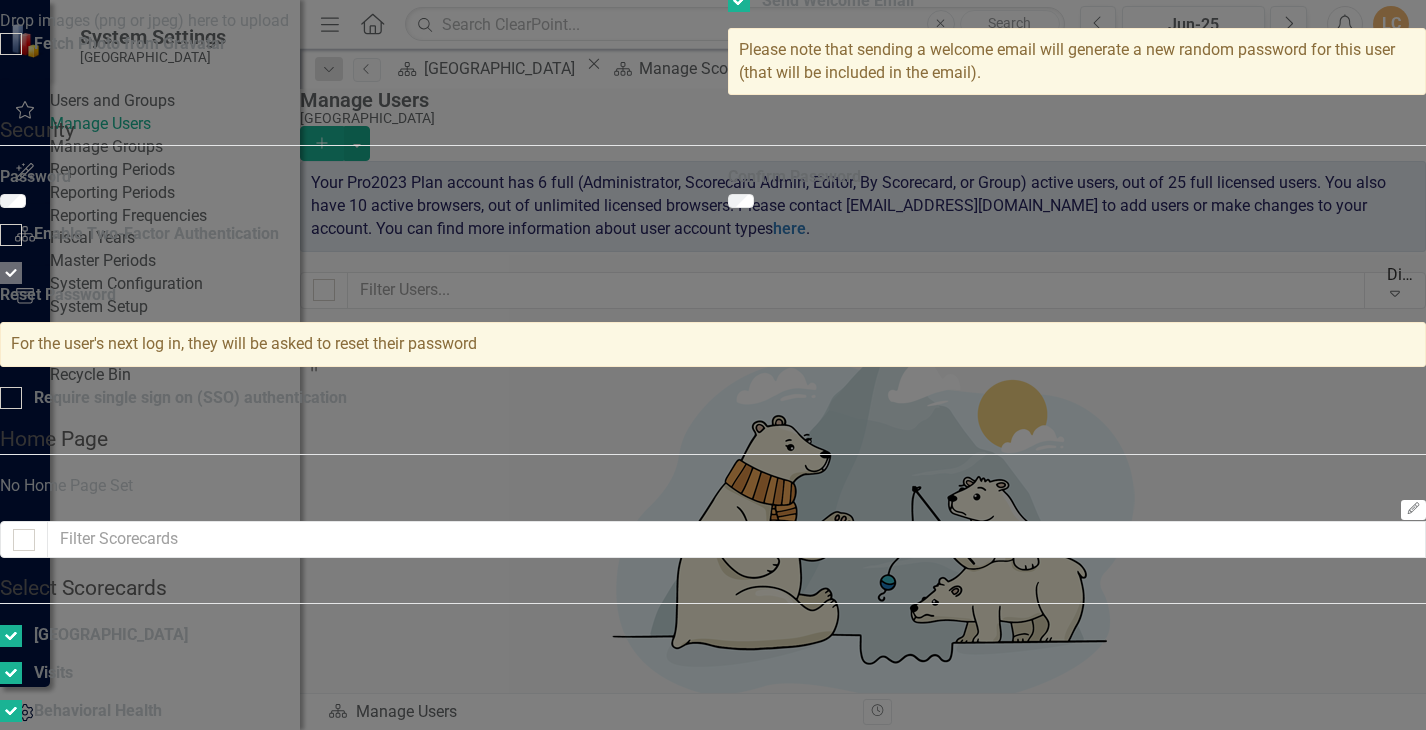 click on "Billing" at bounding box center [6, 1387] 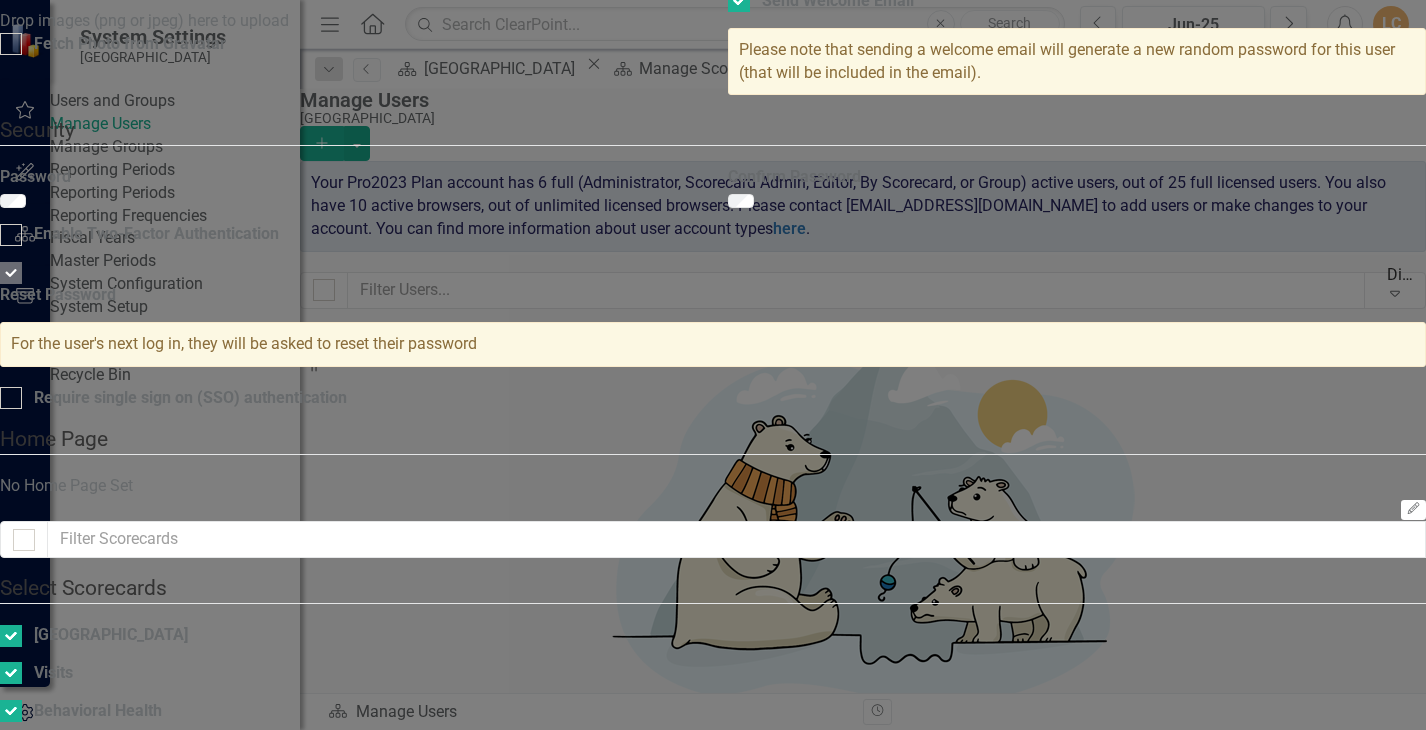 checkbox on "false" 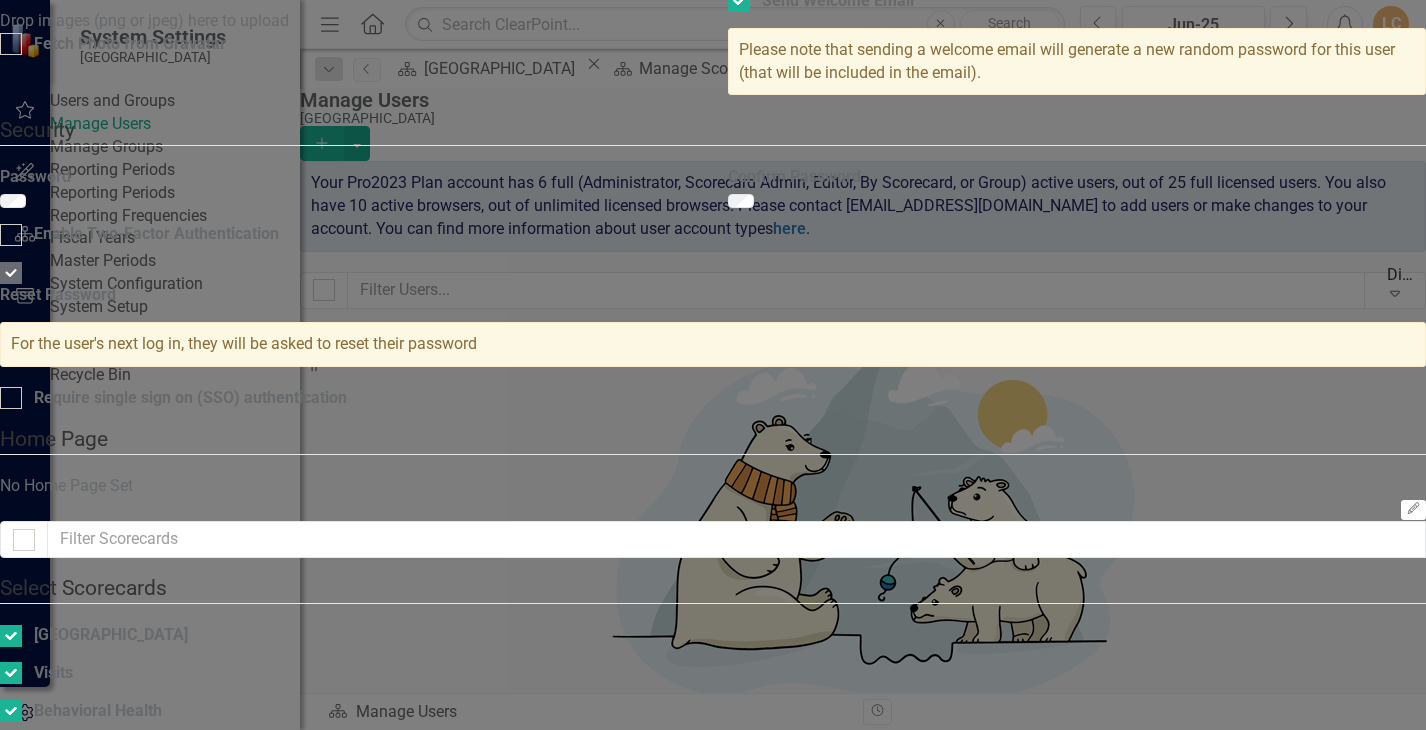 scroll, scrollTop: 176, scrollLeft: 0, axis: vertical 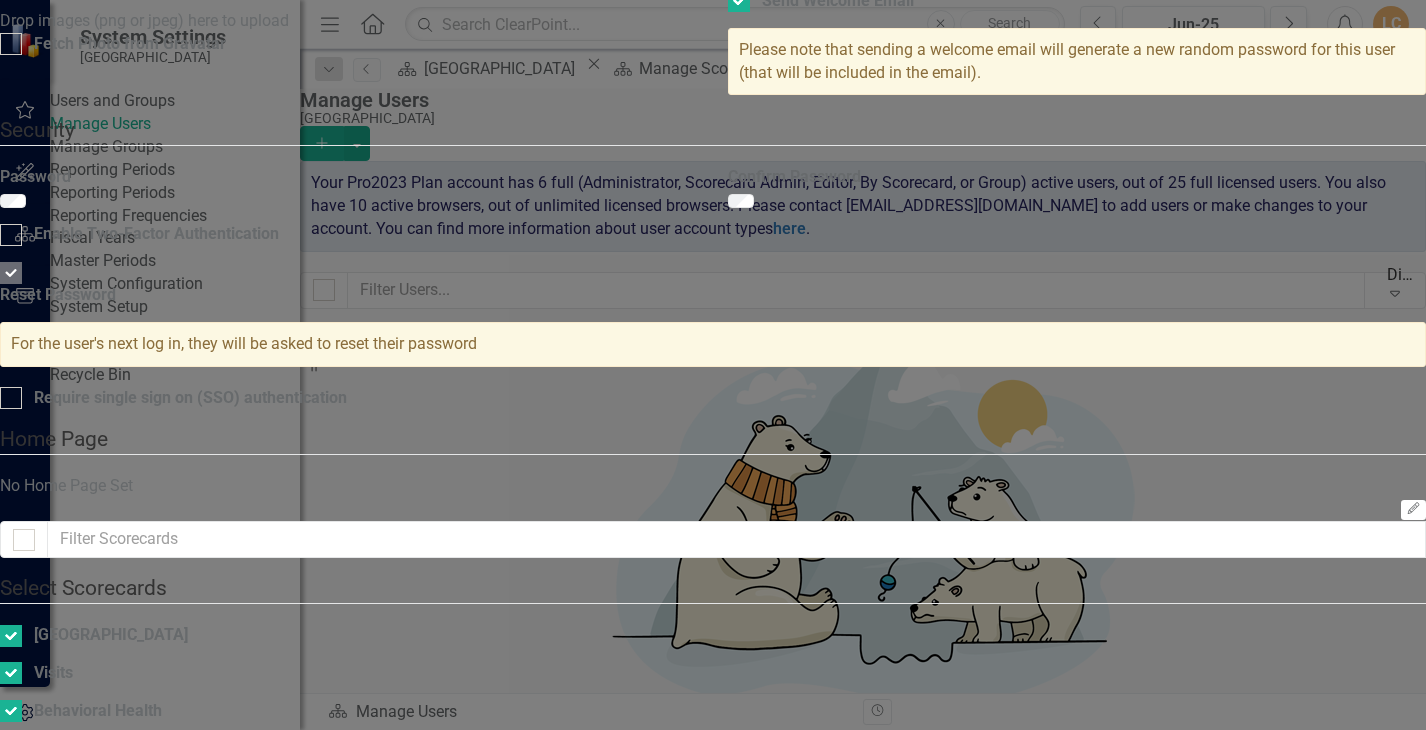click on "Save" at bounding box center [96, 1549] 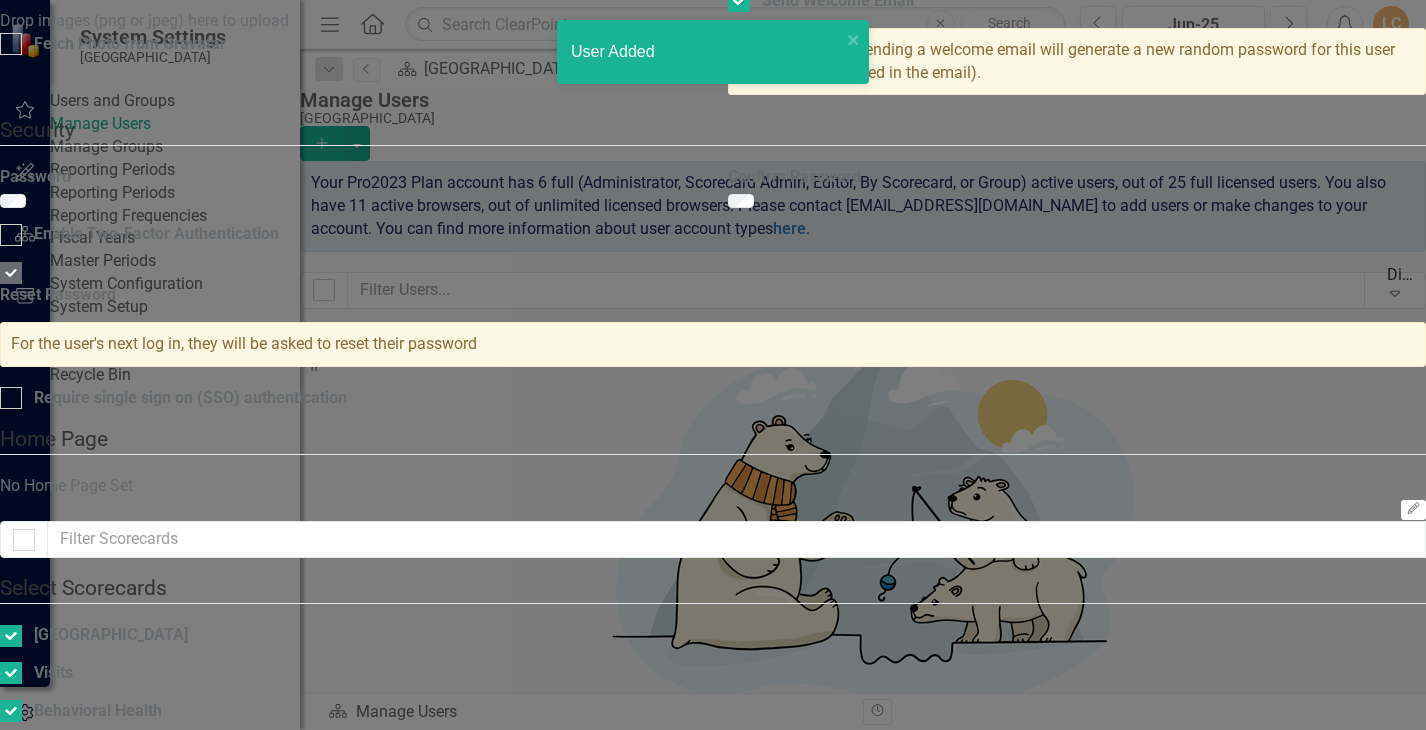 scroll, scrollTop: 952, scrollLeft: 0, axis: vertical 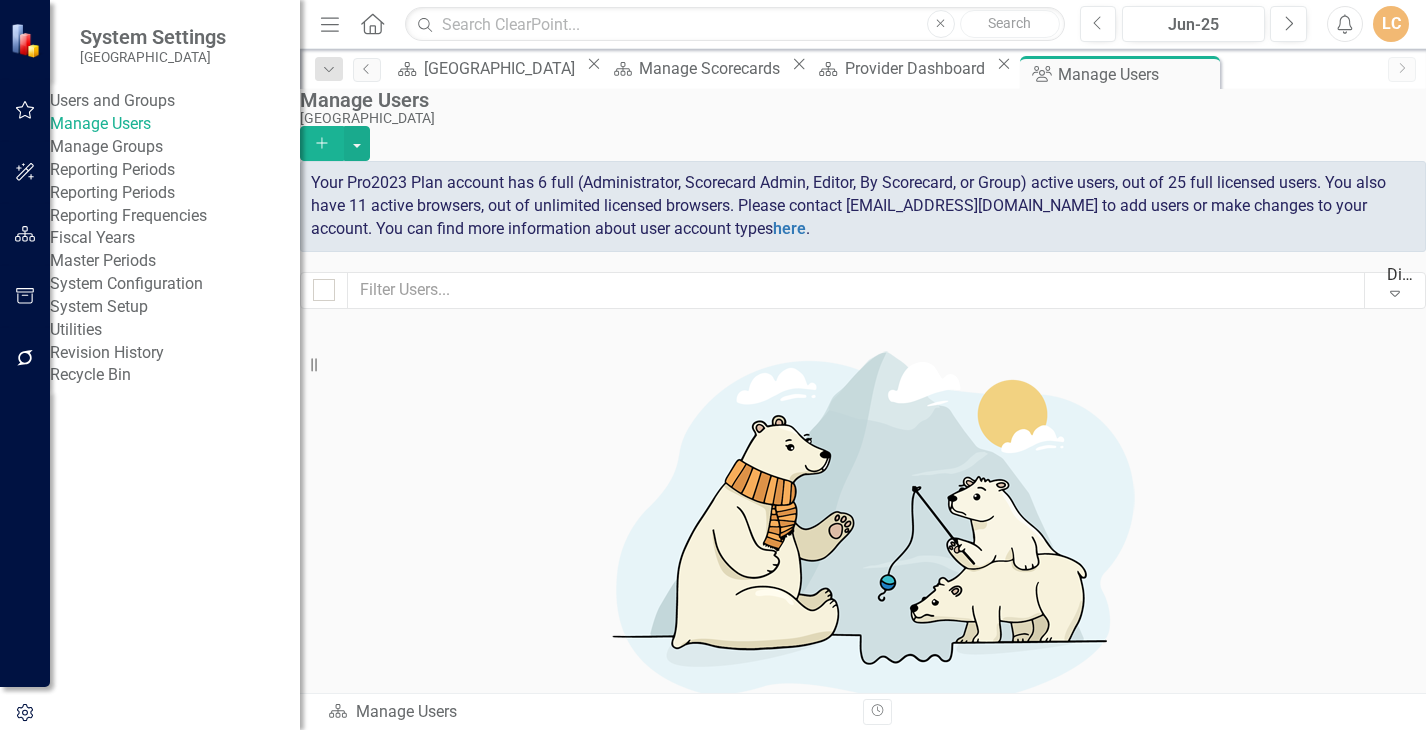 click on "[GEOGRAPHIC_DATA]" at bounding box center (858, 118) 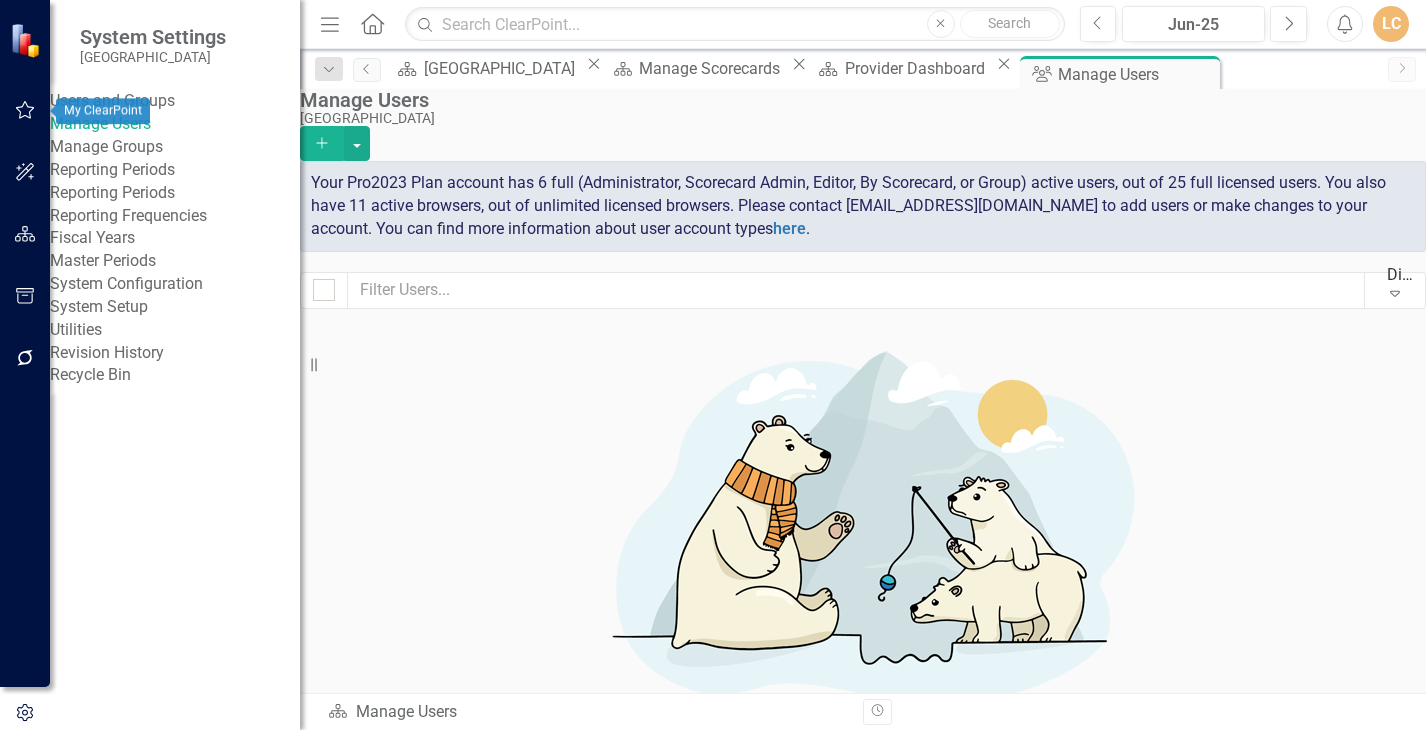 click 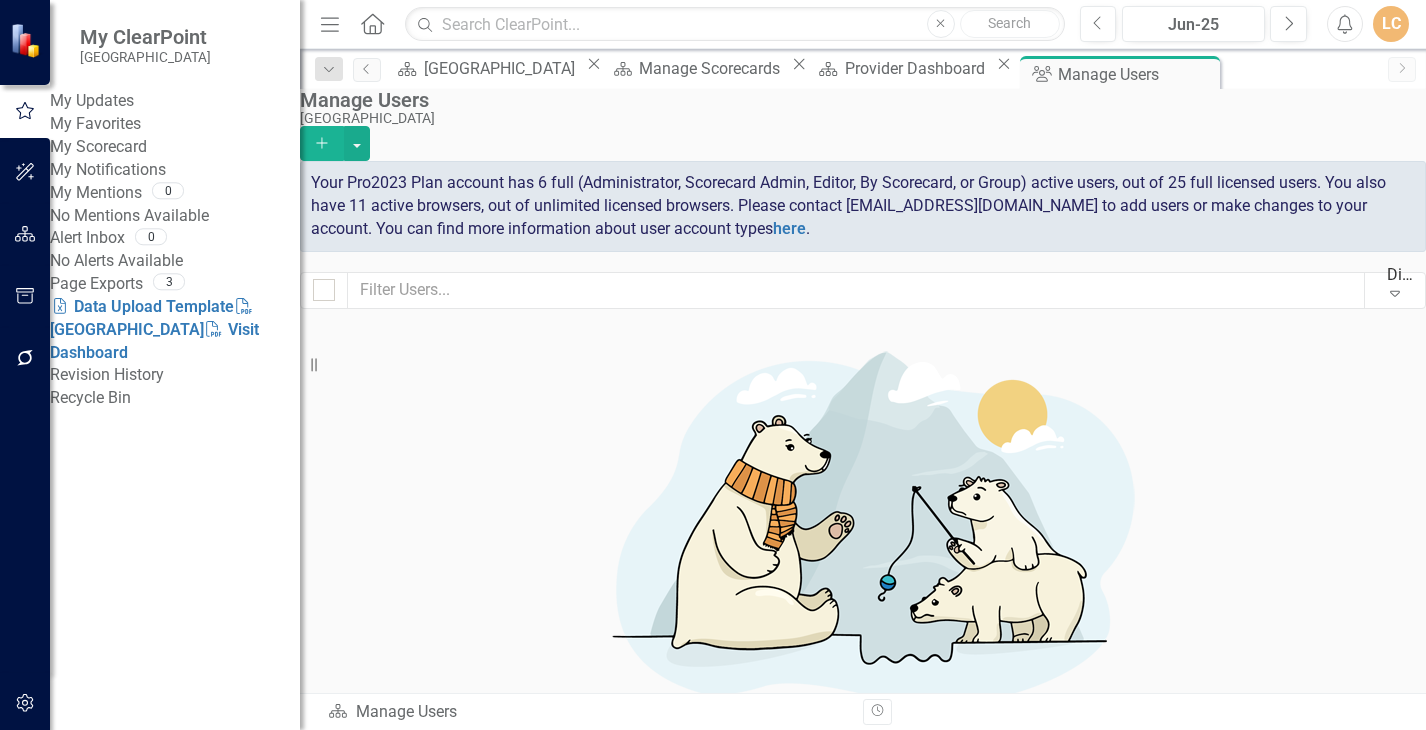 click at bounding box center [27, 39] 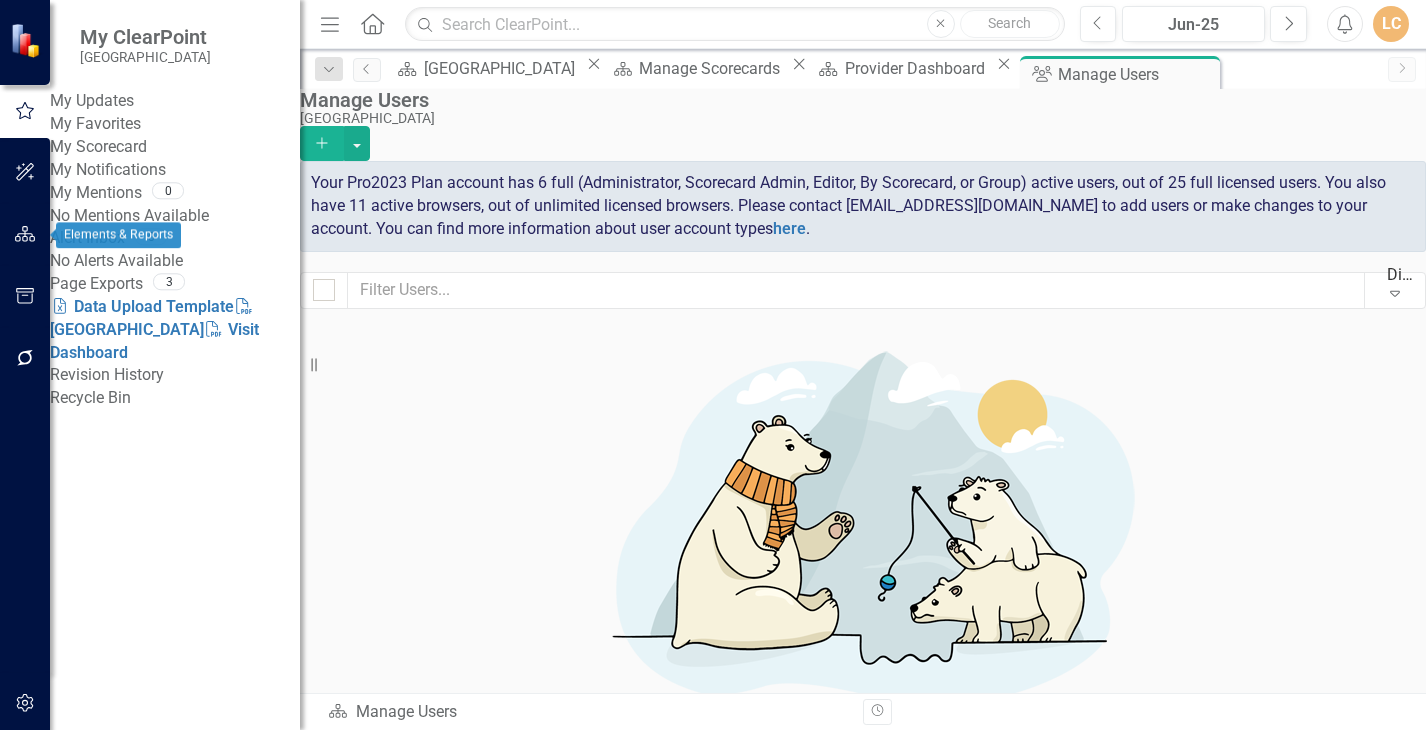 click at bounding box center [25, 235] 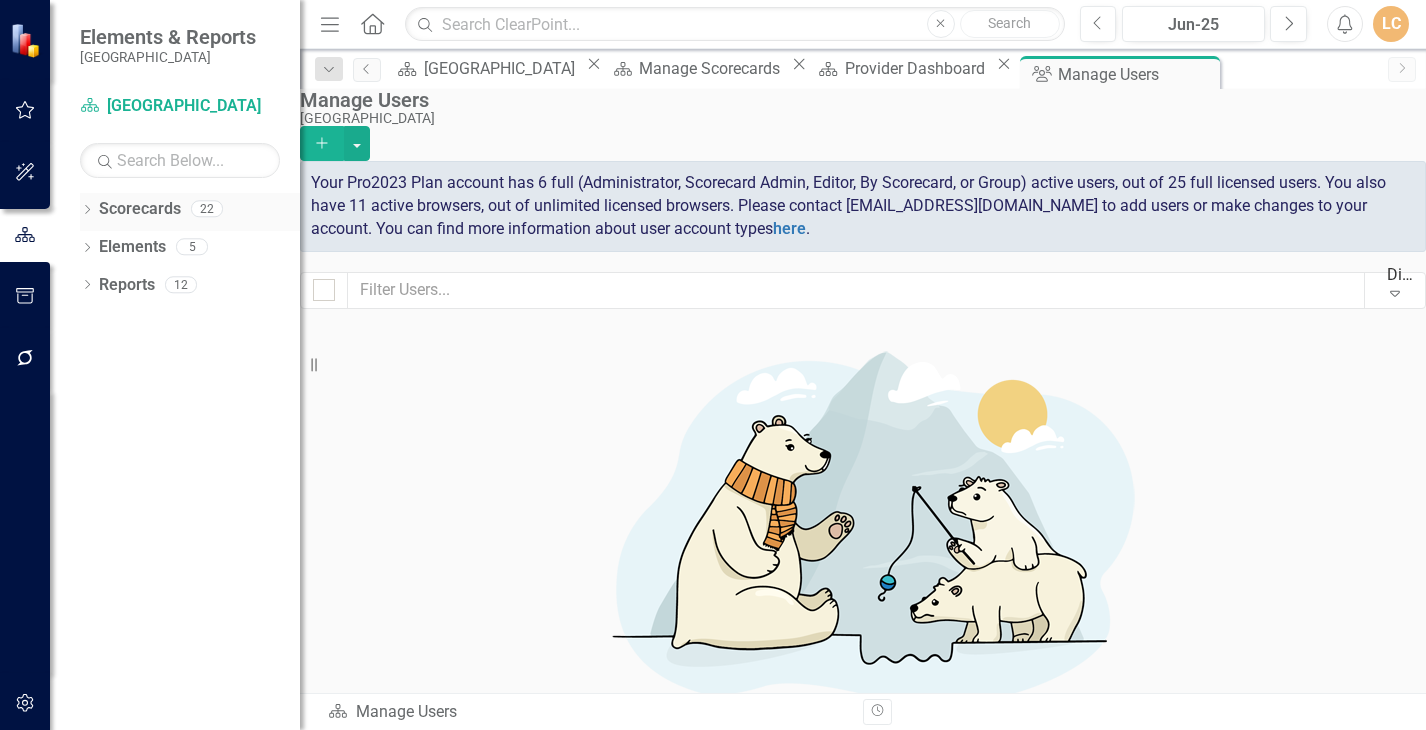 click on "Dropdown" 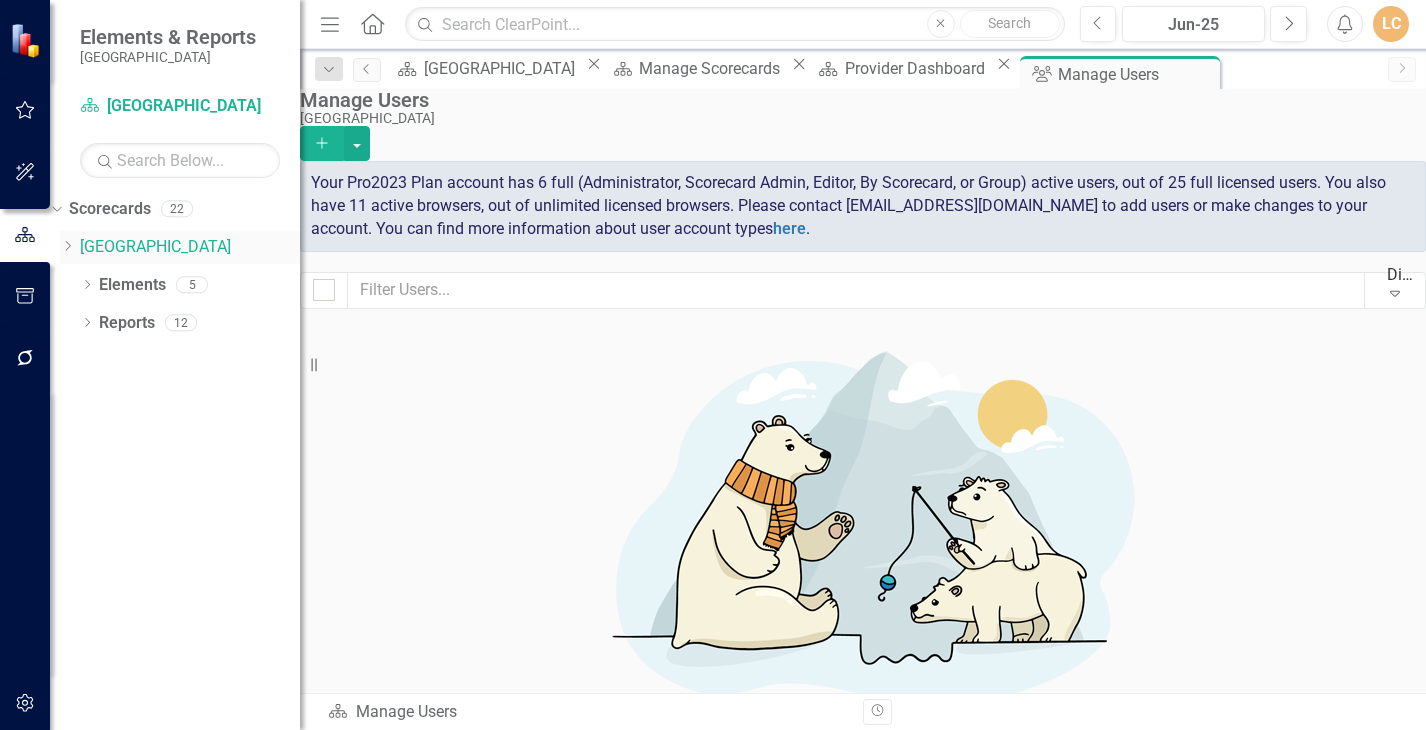 click on "[GEOGRAPHIC_DATA]" at bounding box center [190, 247] 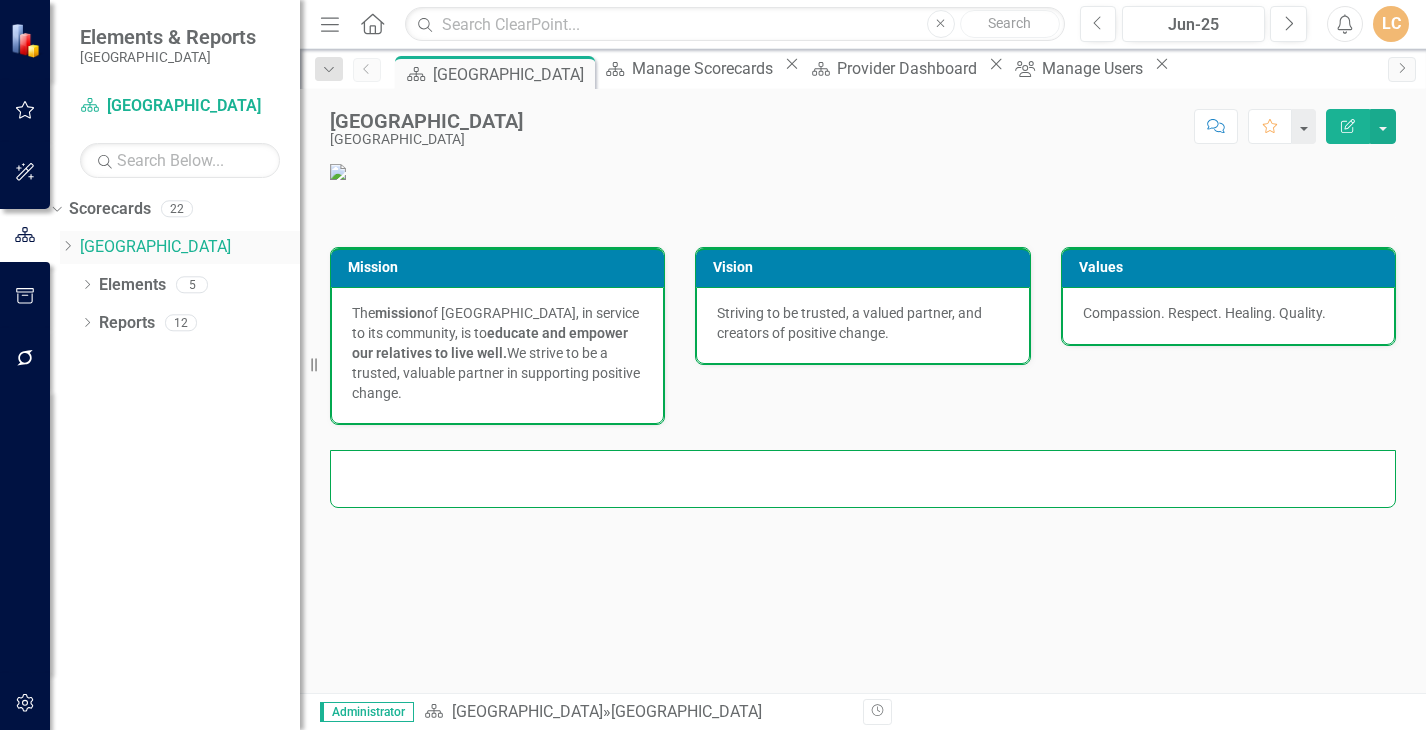 click on "[GEOGRAPHIC_DATA]" at bounding box center [190, 247] 